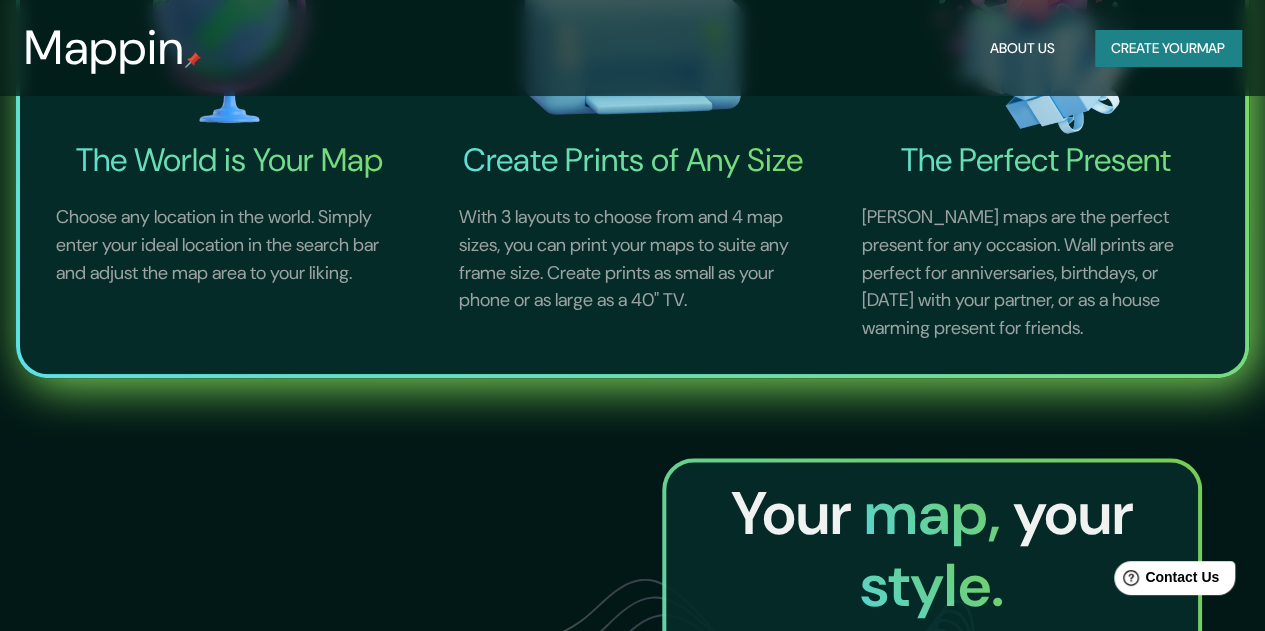 scroll, scrollTop: 700, scrollLeft: 0, axis: vertical 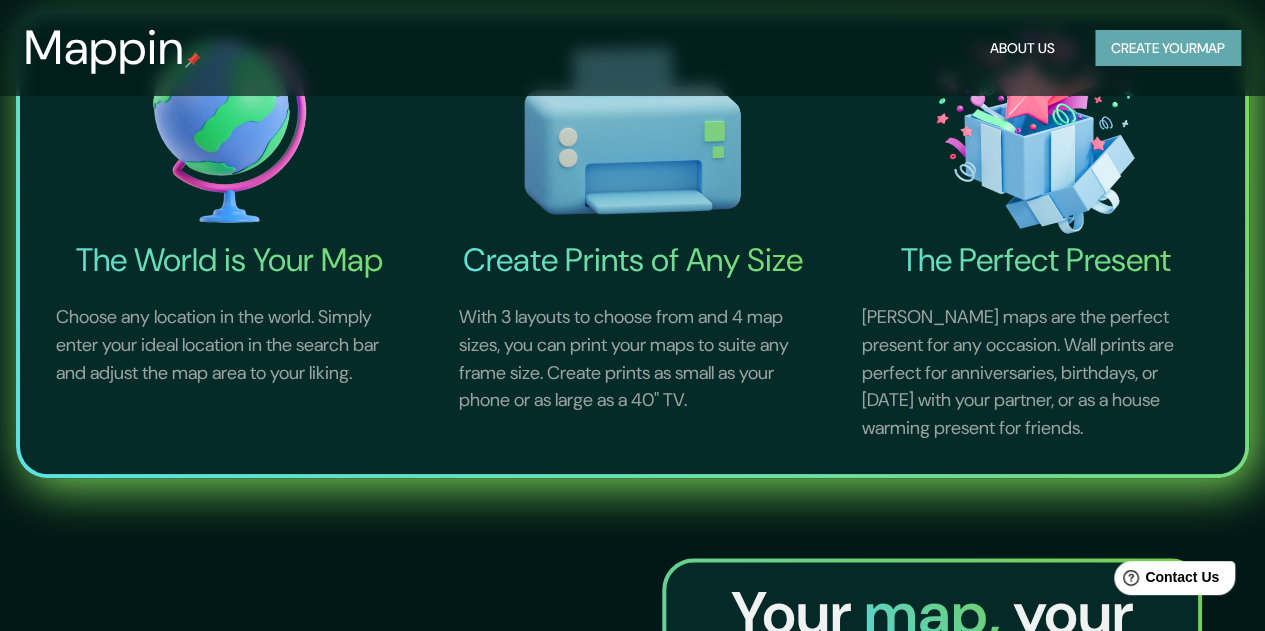 click on "Create your   map" at bounding box center (1168, 48) 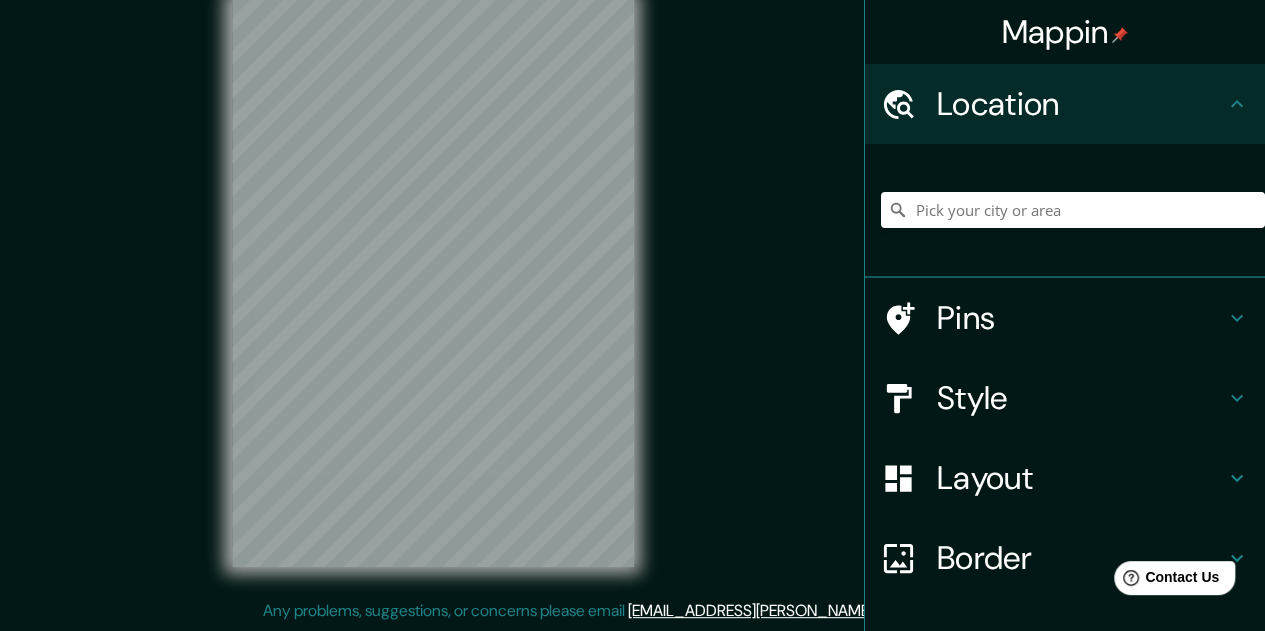 scroll, scrollTop: 0, scrollLeft: 0, axis: both 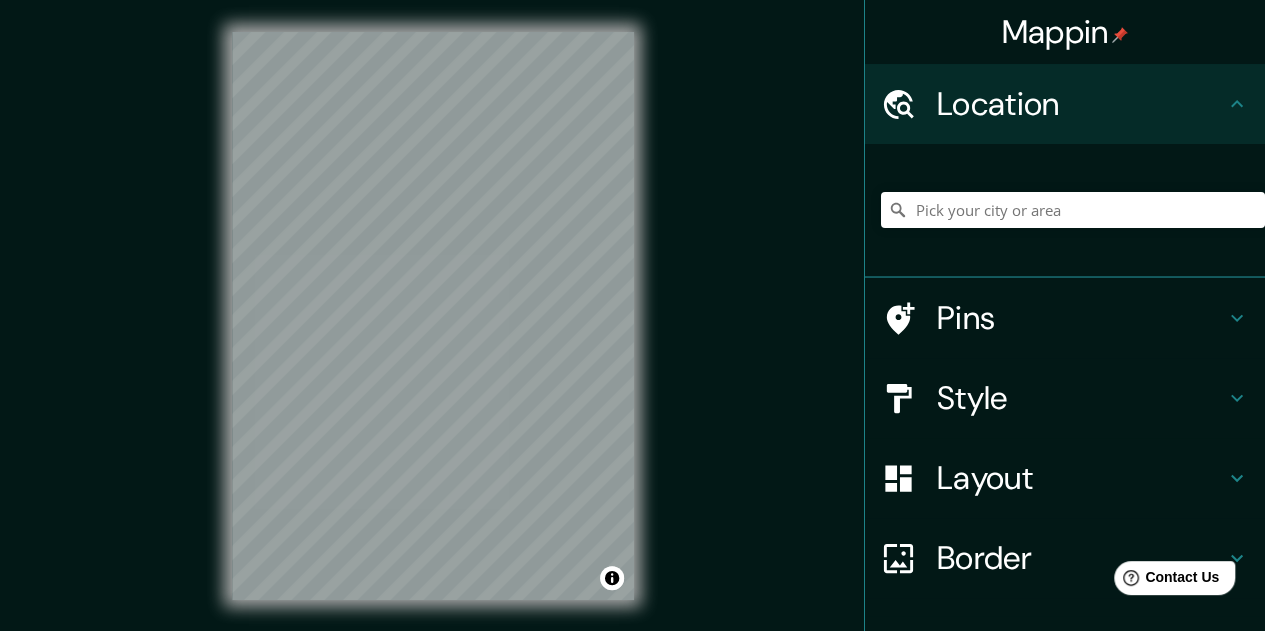 click on "Pins" at bounding box center [1081, 318] 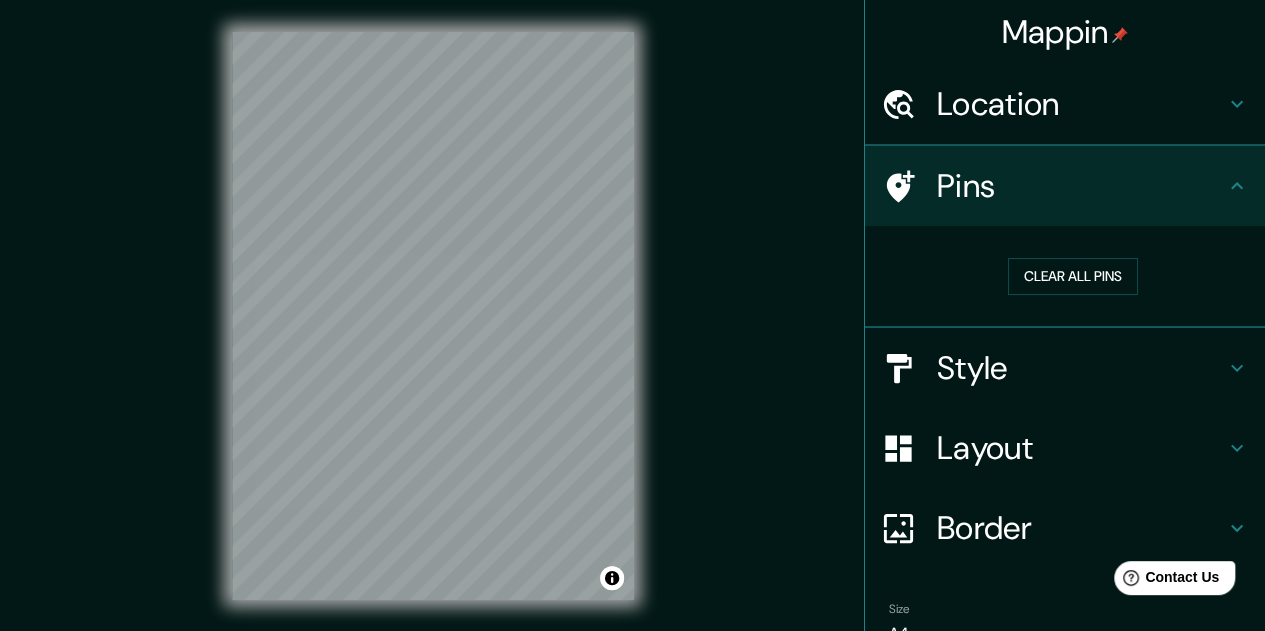 click on "Location Pins Clear all pins Style Layout Border Choose a border.  Hint : you can make layers of the frame opaque to create some cool effects. None Simple Transparent Fancy Size A4 single Zoom level too high - zoom in more Create your map" at bounding box center [1065, 419] 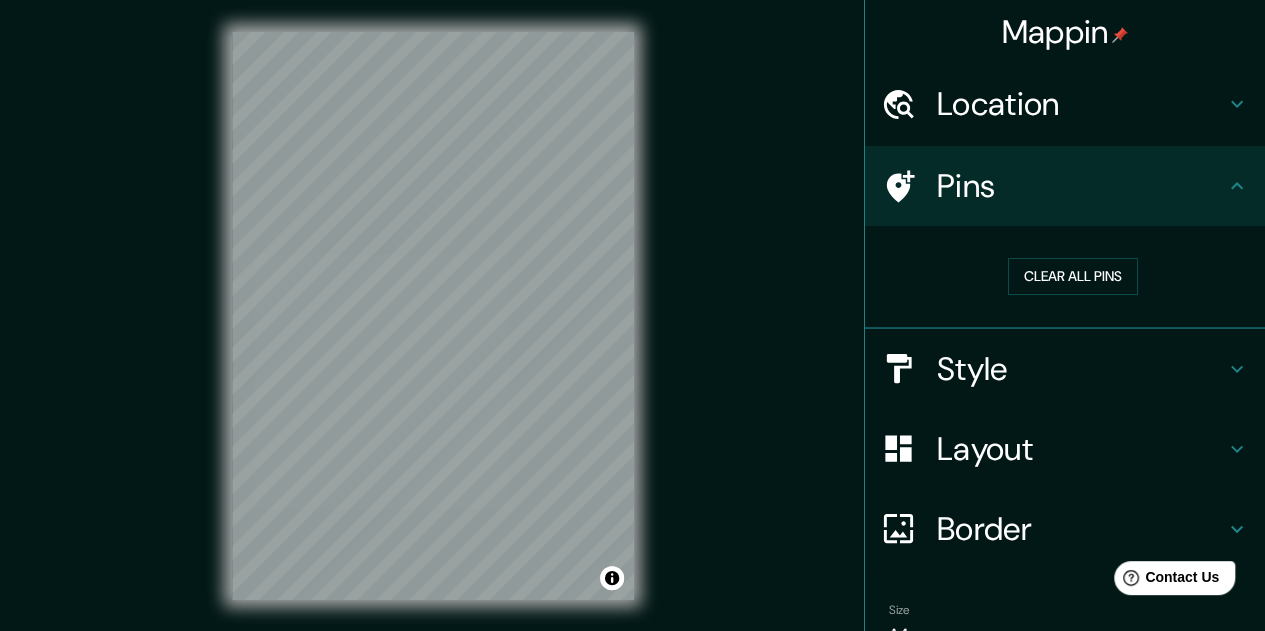 click on "Location" at bounding box center [1065, 104] 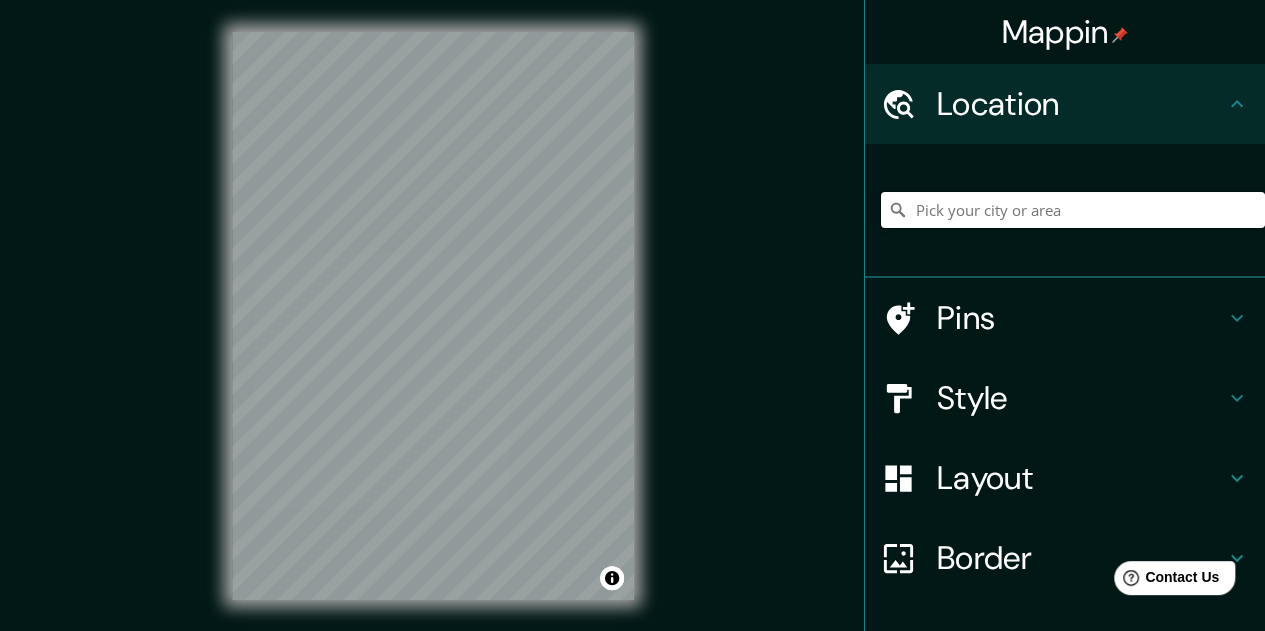 click at bounding box center [1073, 210] 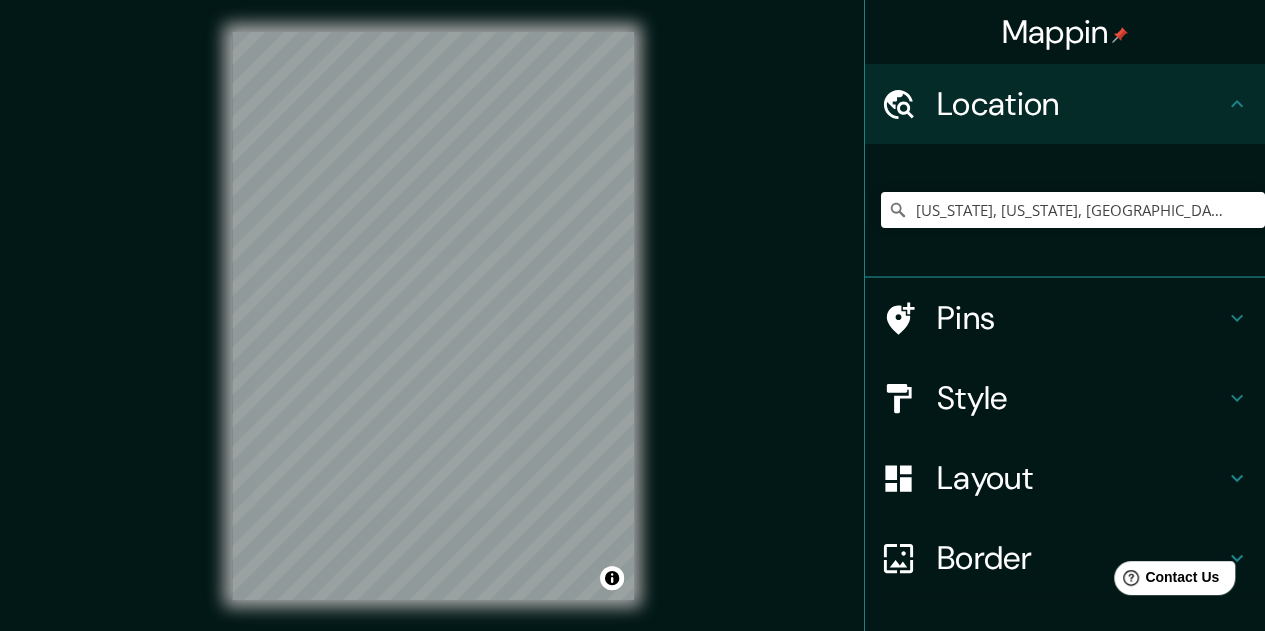 click on "[US_STATE], [US_STATE], [GEOGRAPHIC_DATA] [US_STATE]  [US_STATE], [GEOGRAPHIC_DATA] [US_STATE]  États-Unis [US_STATE][GEOGRAPHIC_DATA]  [US_STATE], [GEOGRAPHIC_DATA] [US_STATE][GEOGRAPHIC_DATA]  [US_STATE], [GEOGRAPHIC_DATA] [US_STATE]  [GEOGRAPHIC_DATA], [GEOGRAPHIC_DATA], [GEOGRAPHIC_DATA]" at bounding box center (1073, 210) 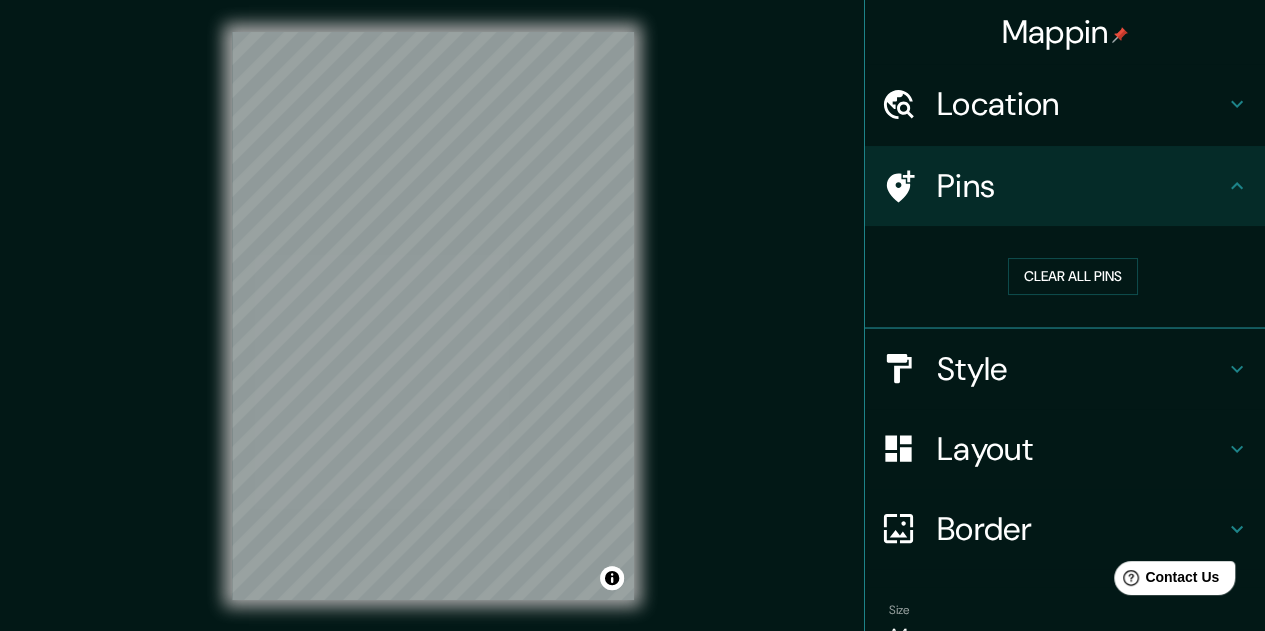 click on "[PERSON_NAME] Location [US_STATE], [US_STATE], [GEOGRAPHIC_DATA] [US_STATE]  [US_STATE], [GEOGRAPHIC_DATA] [US_STATE]  [GEOGRAPHIC_DATA] [US_STATE][GEOGRAPHIC_DATA]  [US_STATE], [GEOGRAPHIC_DATA] [US_STATE][GEOGRAPHIC_DATA]  [US_STATE], [GEOGRAPHIC_DATA] [US_STATE]  [GEOGRAPHIC_DATA], [GEOGRAPHIC_DATA], [GEOGRAPHIC_DATA] Pins Clear all pins Style Layout Border Choose a border.  Hint : you can make layers of the frame opaque to create some cool effects. None Simple Transparent Fancy Size A4 single Create your map © Mapbox   © OpenStreetMap   Improve this map Any problems, suggestions, or concerns please email    [EMAIL_ADDRESS][PERSON_NAME][DOMAIN_NAME] . . ." at bounding box center [632, 332] 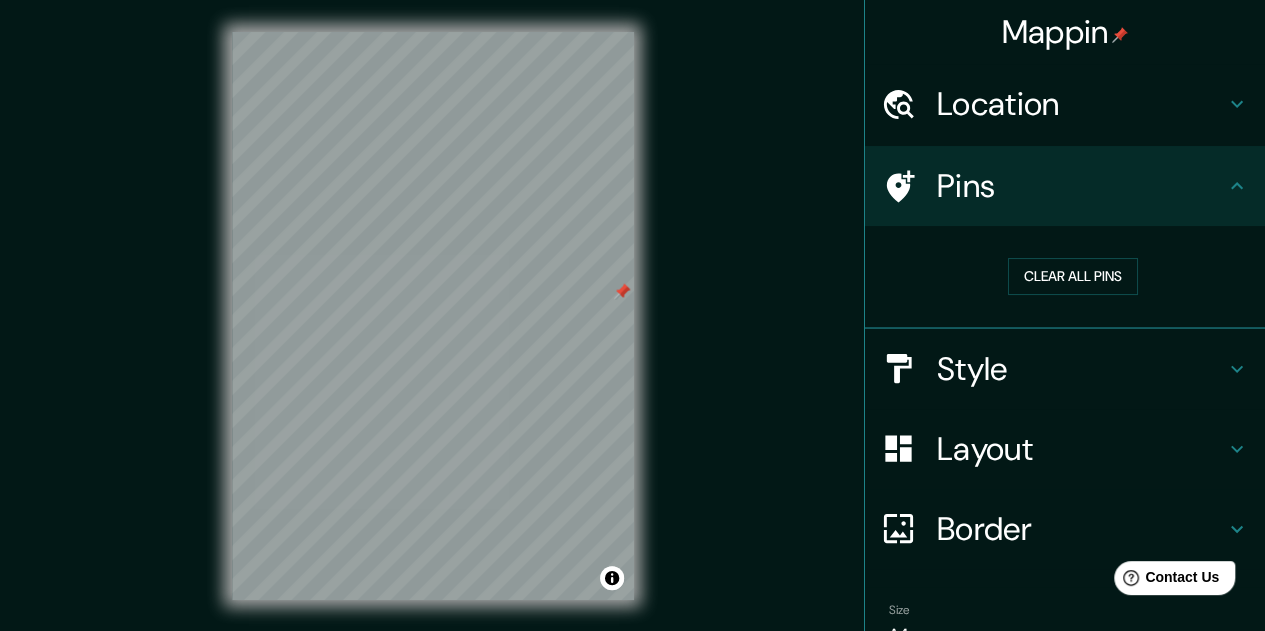 drag, startPoint x: 901, startPoint y: 195, endPoint x: 687, endPoint y: 308, distance: 242.00206 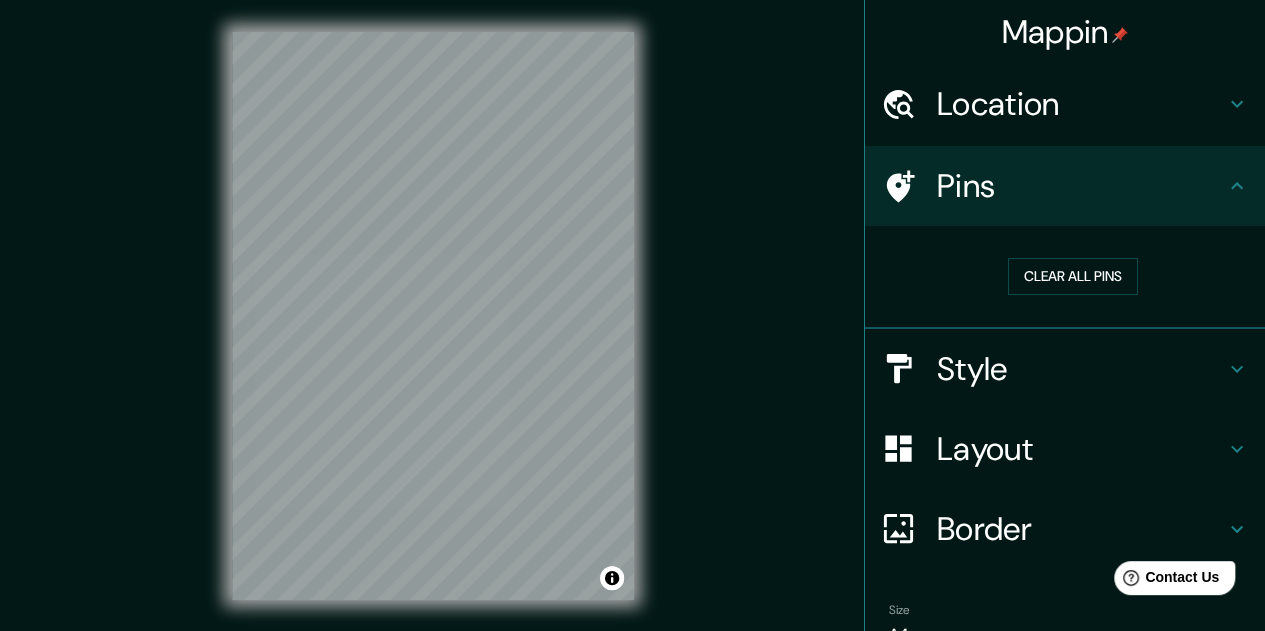 click on "Location" at bounding box center [1081, 104] 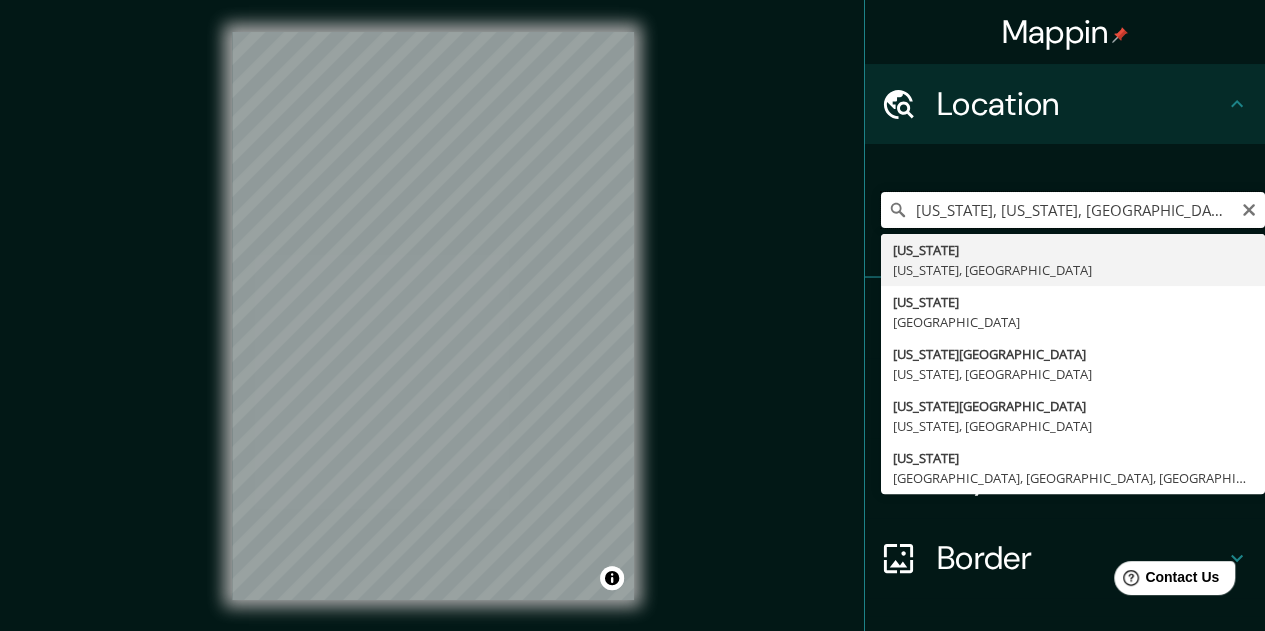 click on "[US_STATE], [US_STATE], [GEOGRAPHIC_DATA]" at bounding box center [1073, 210] 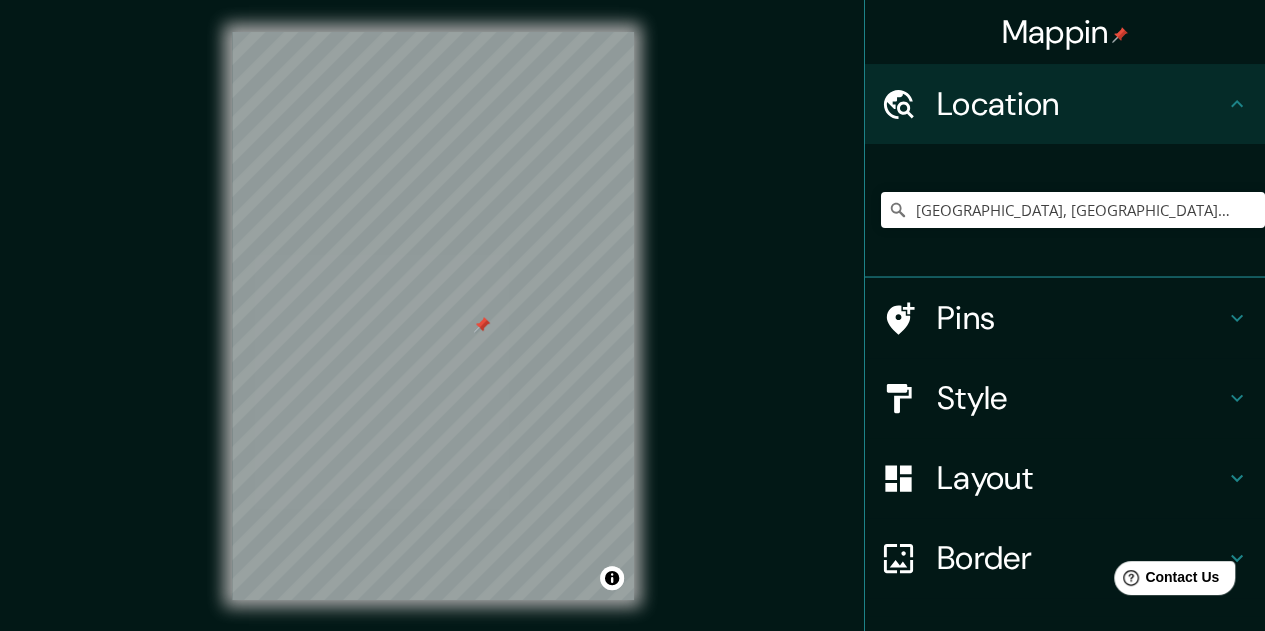 click on "Pins" at bounding box center [1081, 318] 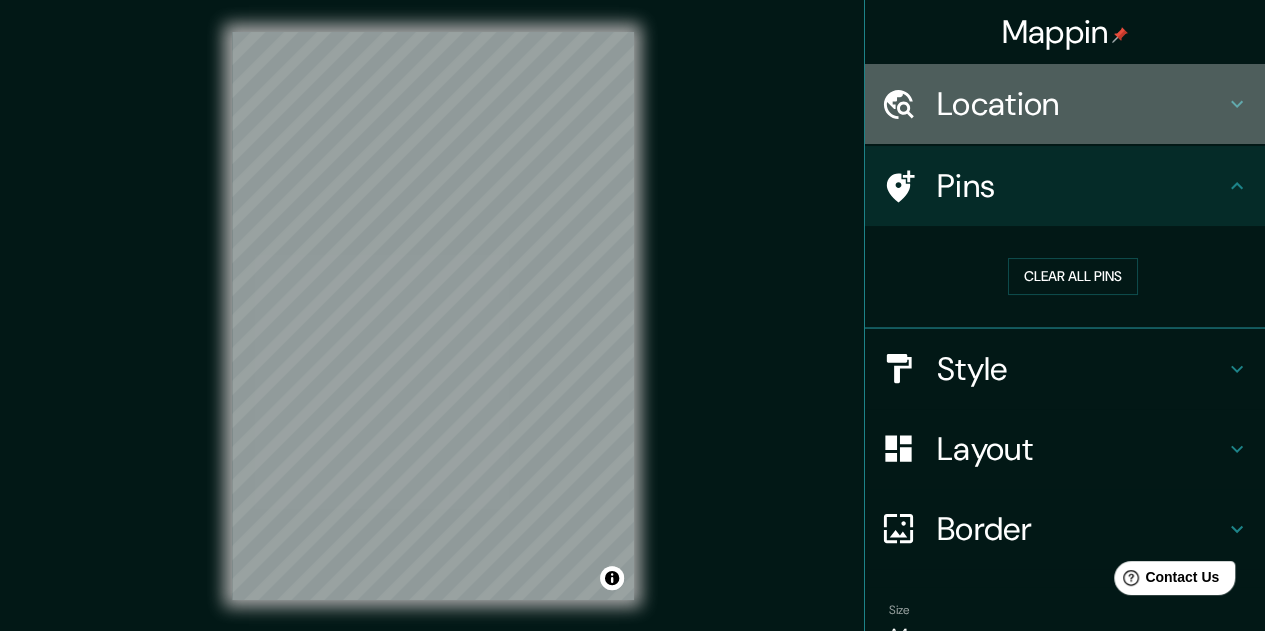 click on "Location" at bounding box center (1081, 104) 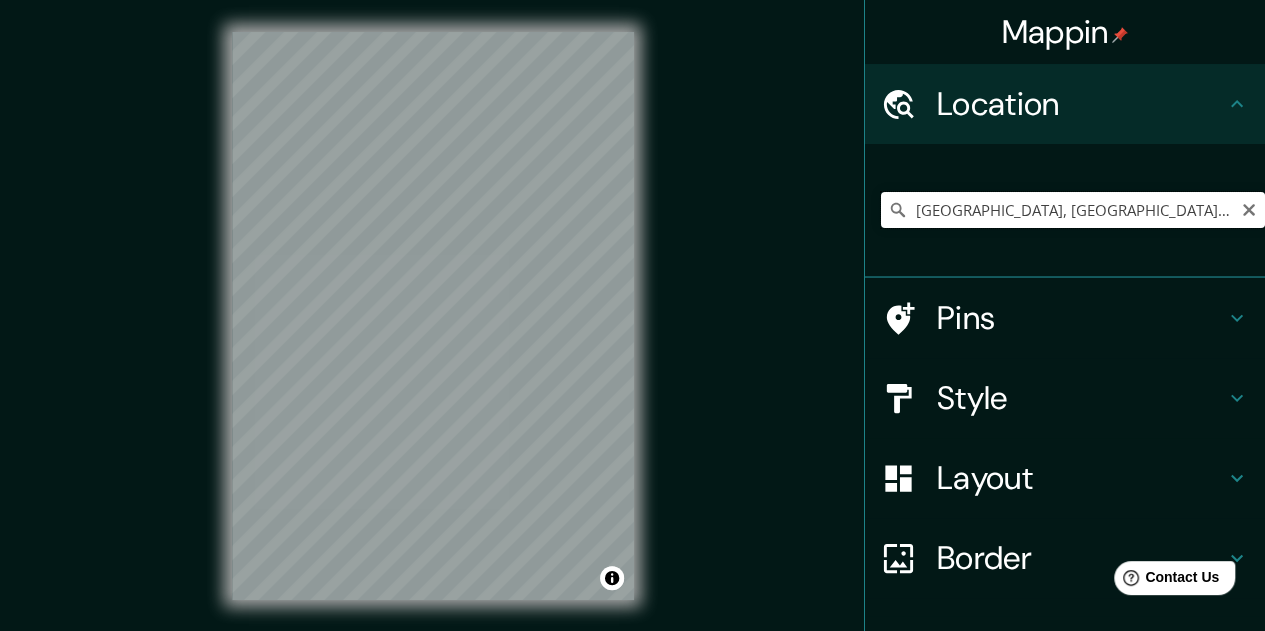 click on "[GEOGRAPHIC_DATA], [GEOGRAPHIC_DATA], [GEOGRAPHIC_DATA]" at bounding box center (1073, 210) 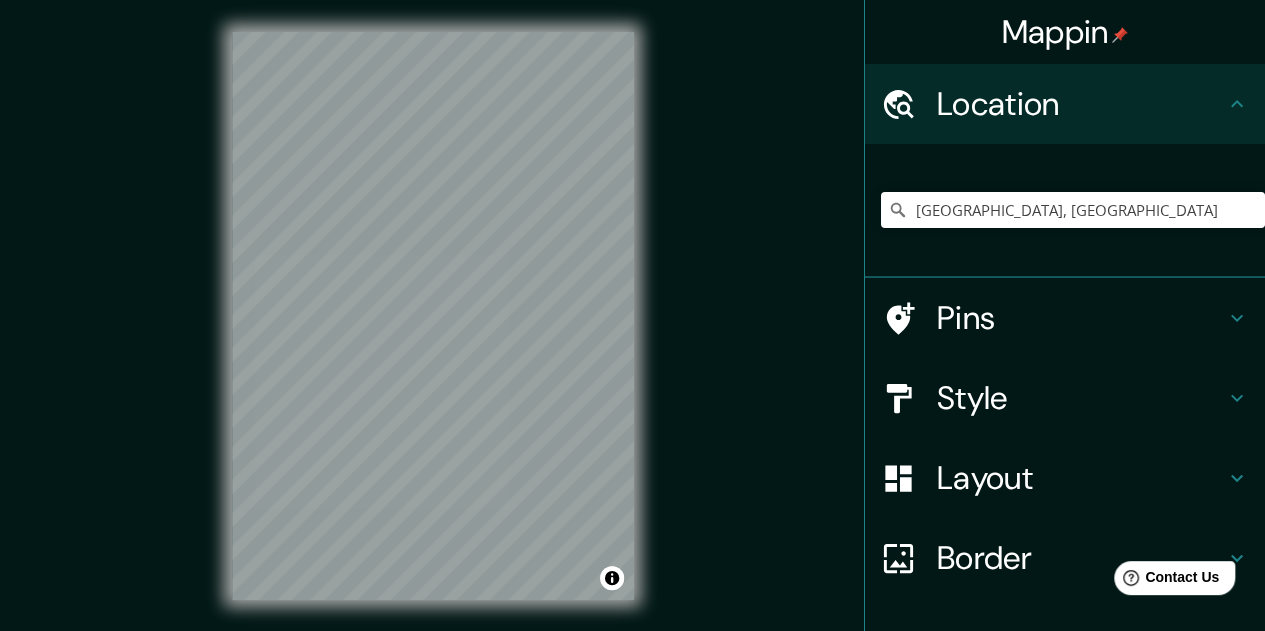 click on "Pins" at bounding box center (1081, 318) 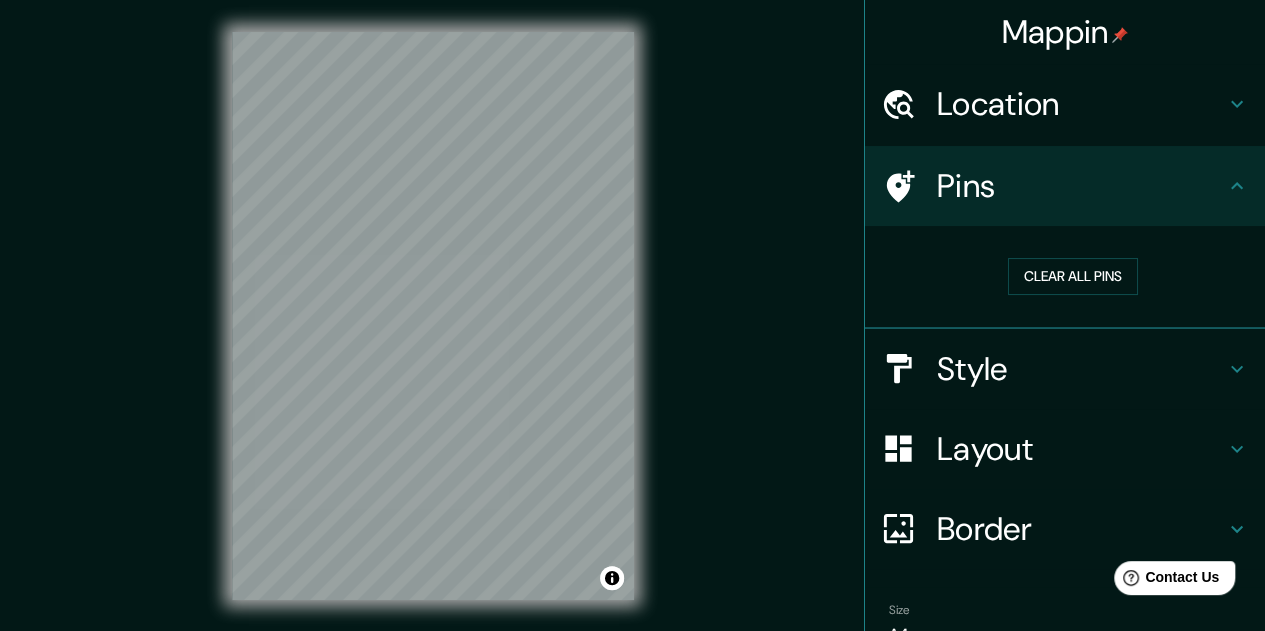 drag, startPoint x: 1146, startPoint y: 115, endPoint x: 1110, endPoint y: 125, distance: 37.363083 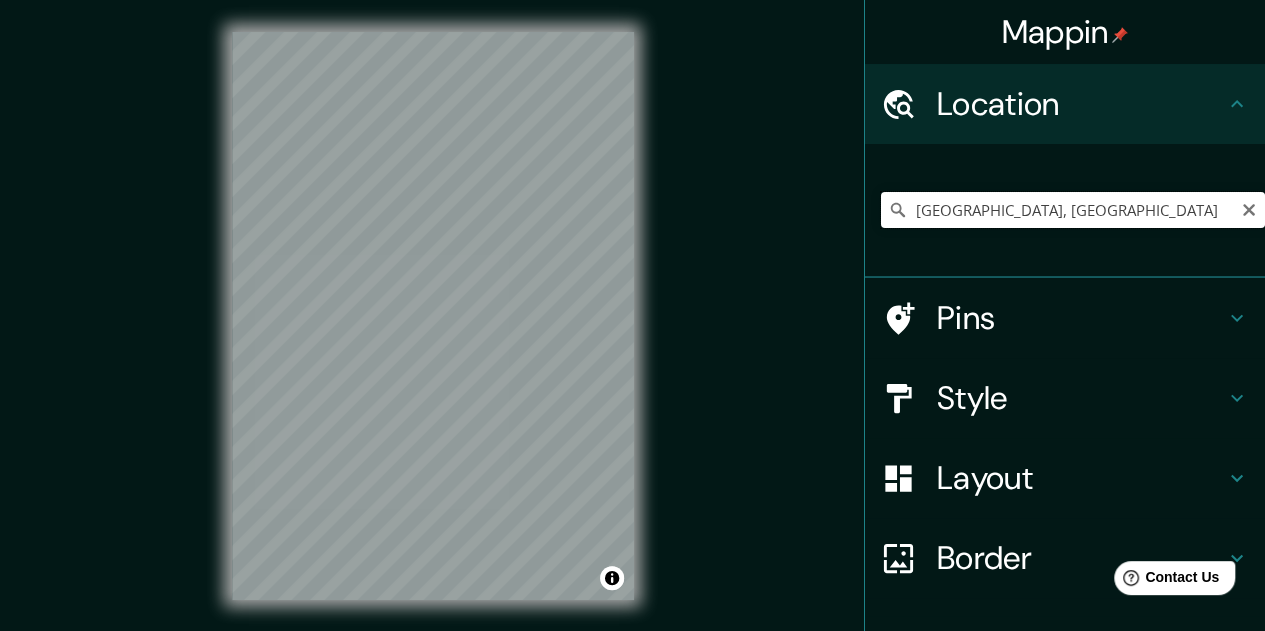 click on "[GEOGRAPHIC_DATA], [GEOGRAPHIC_DATA]" at bounding box center [1073, 210] 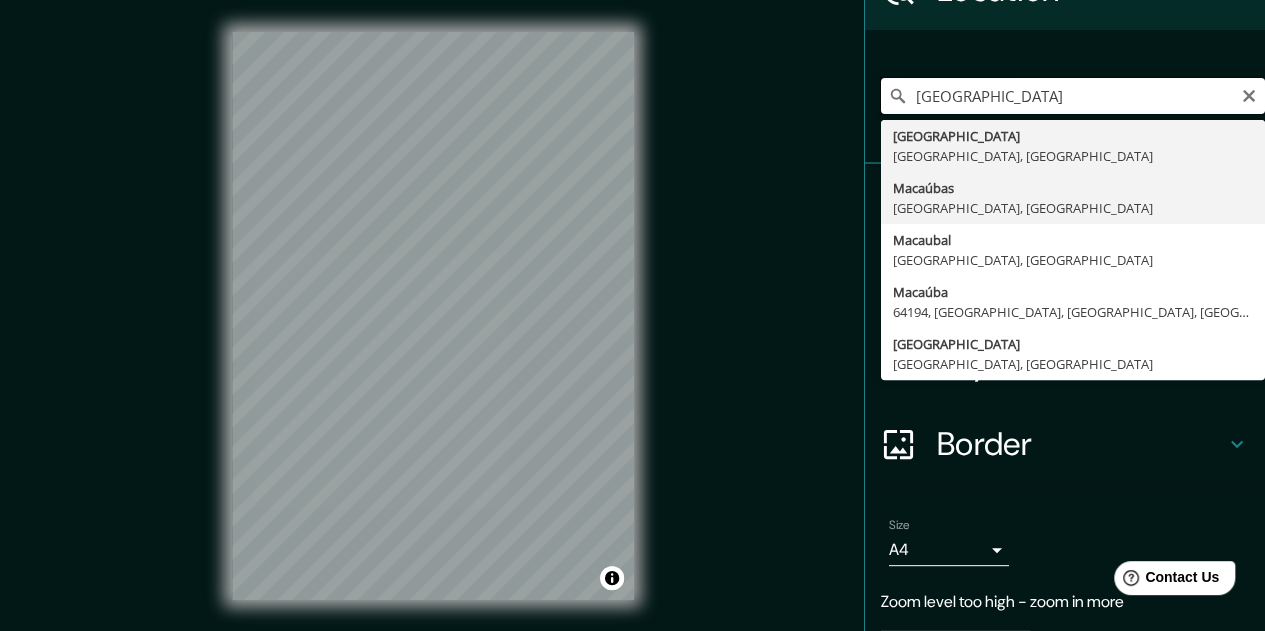 scroll, scrollTop: 73, scrollLeft: 0, axis: vertical 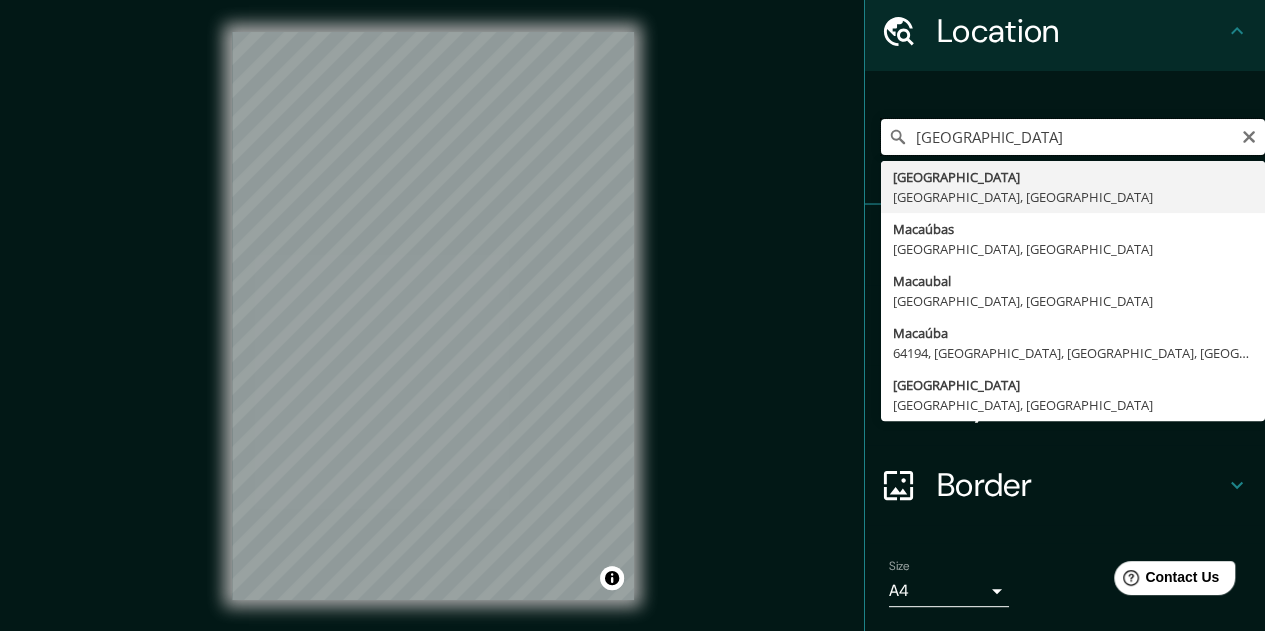 drag, startPoint x: 988, startPoint y: 131, endPoint x: 796, endPoint y: 126, distance: 192.0651 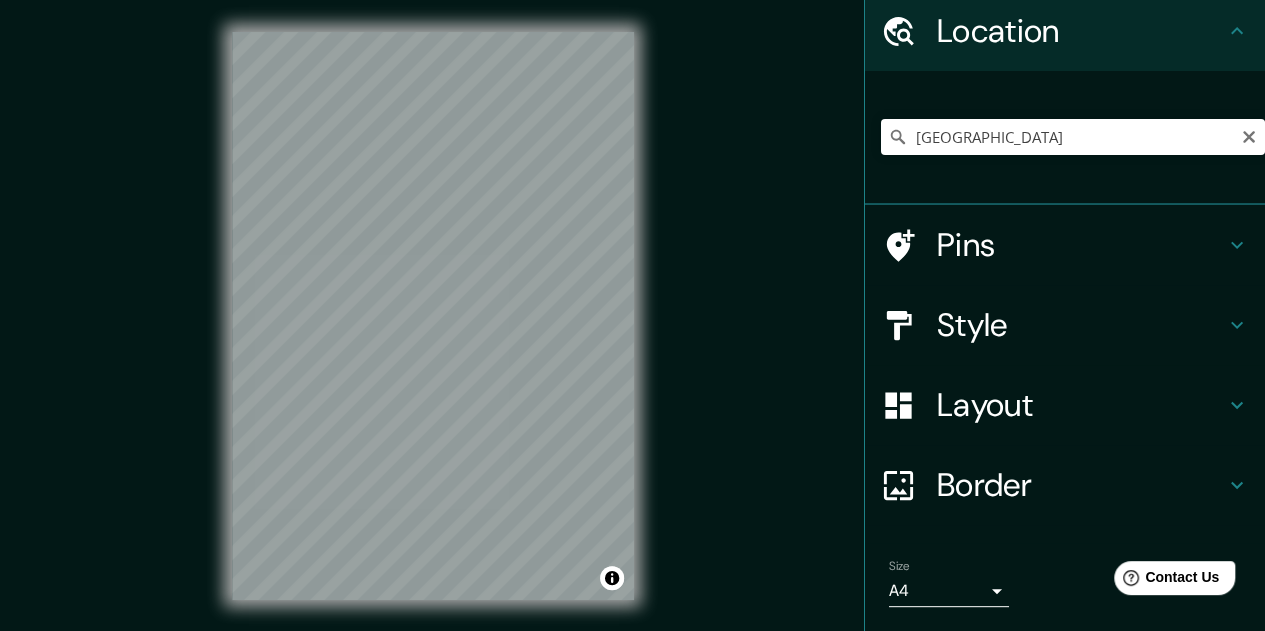 click on "[PERSON_NAME] Location [GEOGRAPHIC_DATA][PERSON_NAME][GEOGRAPHIC_DATA][GEOGRAPHIC_DATA][PERSON_NAME] - [GEOGRAPHIC_DATA], [GEOGRAPHIC_DATA] [GEOGRAPHIC_DATA], [GEOGRAPHIC_DATA] [GEOGRAPHIC_DATA][PERSON_NAME], [GEOGRAPHIC_DATA] [GEOGRAPHIC_DATA]  [GEOGRAPHIC_DATA], [GEOGRAPHIC_DATA] Pins Style Layout Border Choose a border.  Hint : you can make layers of the frame opaque to create some cool effects. None Simple Transparent Fancy Size A4 single Create your map © Mapbox   © OpenStreetMap   Improve this map Any problems, suggestions, or concerns please email    [EMAIL_ADDRESS][PERSON_NAME][DOMAIN_NAME] . . ." at bounding box center [632, 332] 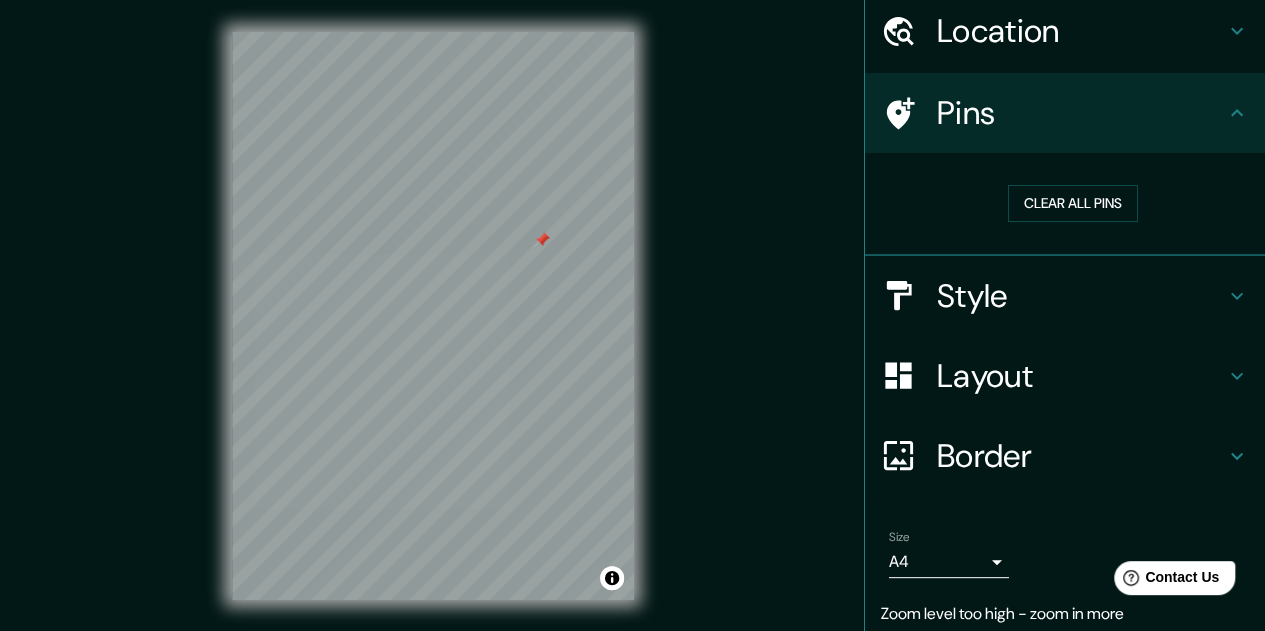 click on "Location" at bounding box center [1081, 31] 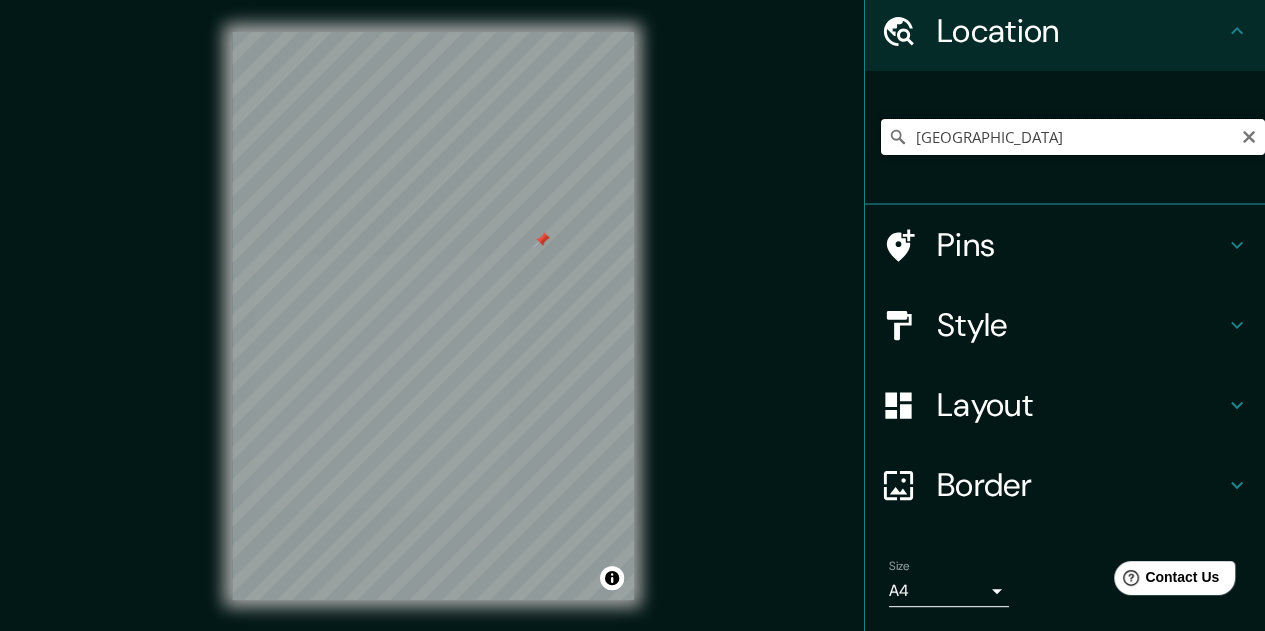 click on "[GEOGRAPHIC_DATA]" at bounding box center [1073, 137] 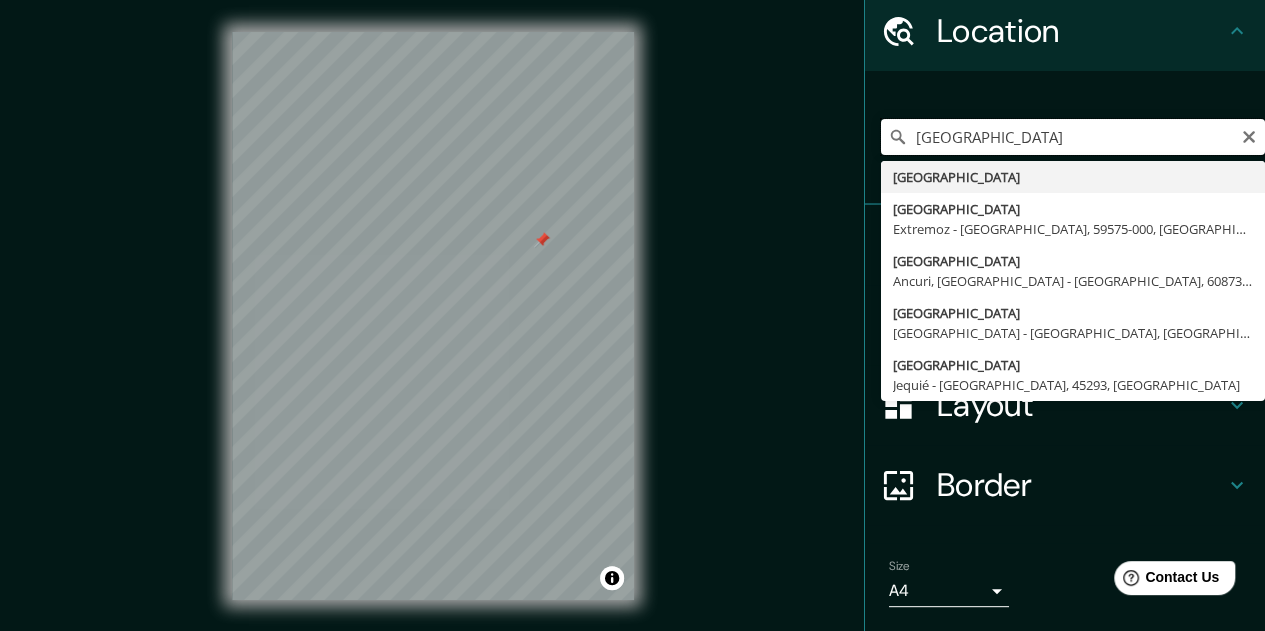 click on "[GEOGRAPHIC_DATA]" at bounding box center (1073, 137) 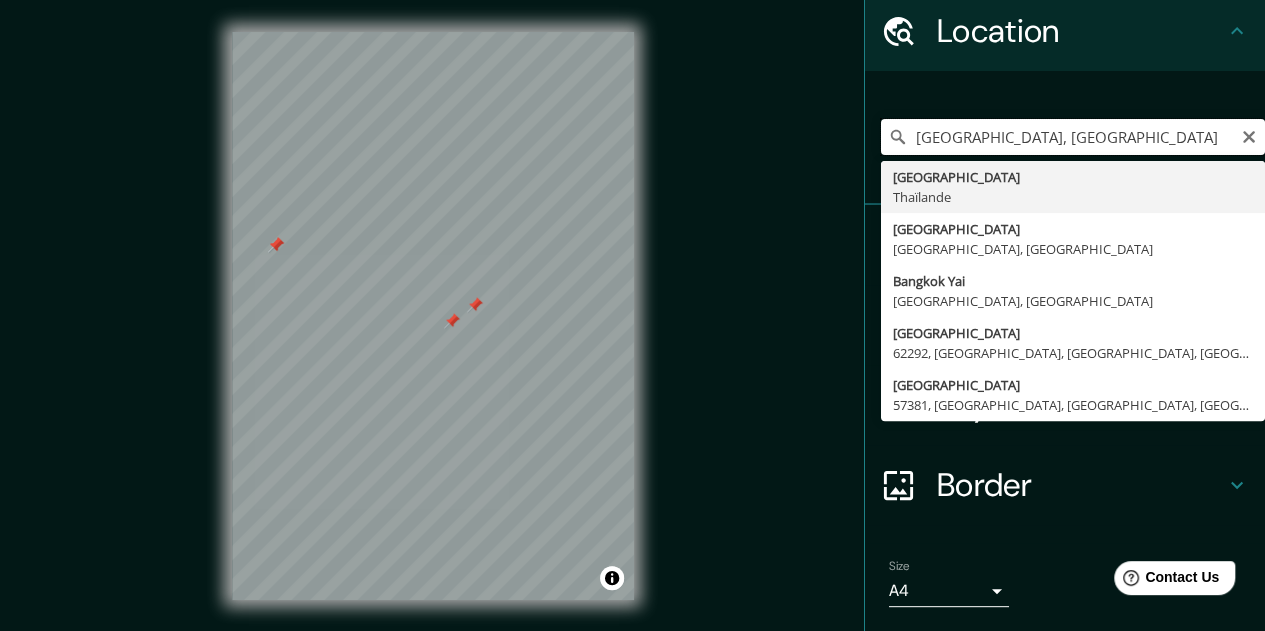 click on "[GEOGRAPHIC_DATA], [GEOGRAPHIC_DATA]" at bounding box center (1073, 137) 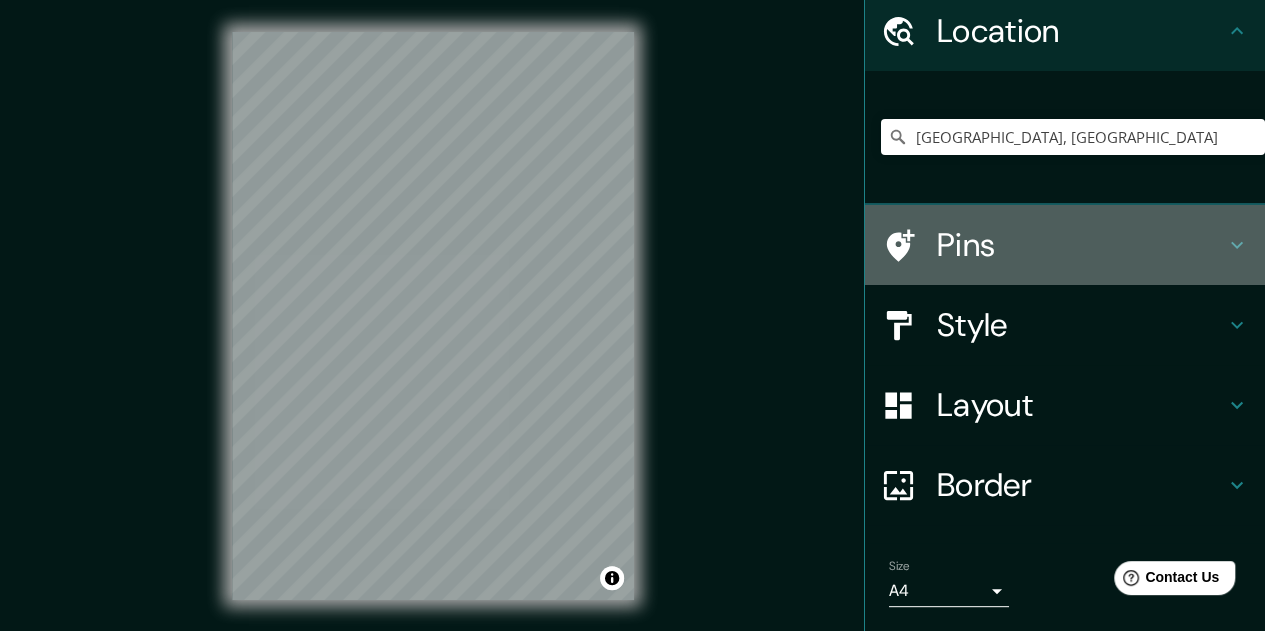 click on "Pins" at bounding box center [1081, 245] 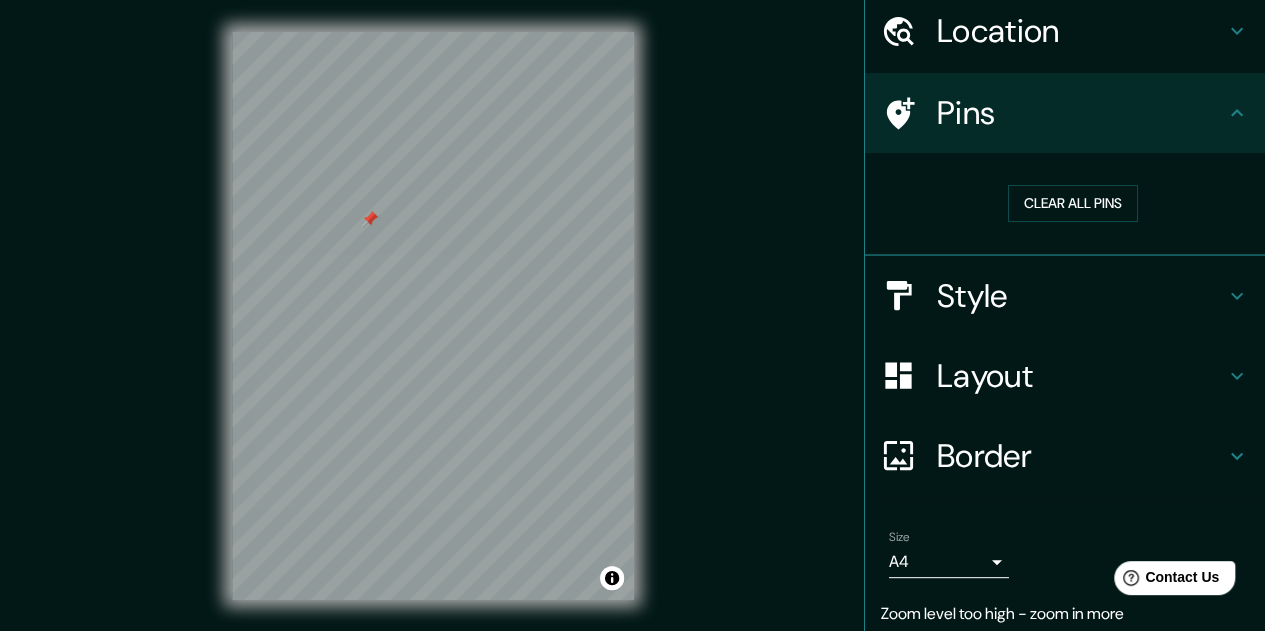 click on "Location" at bounding box center [1081, 31] 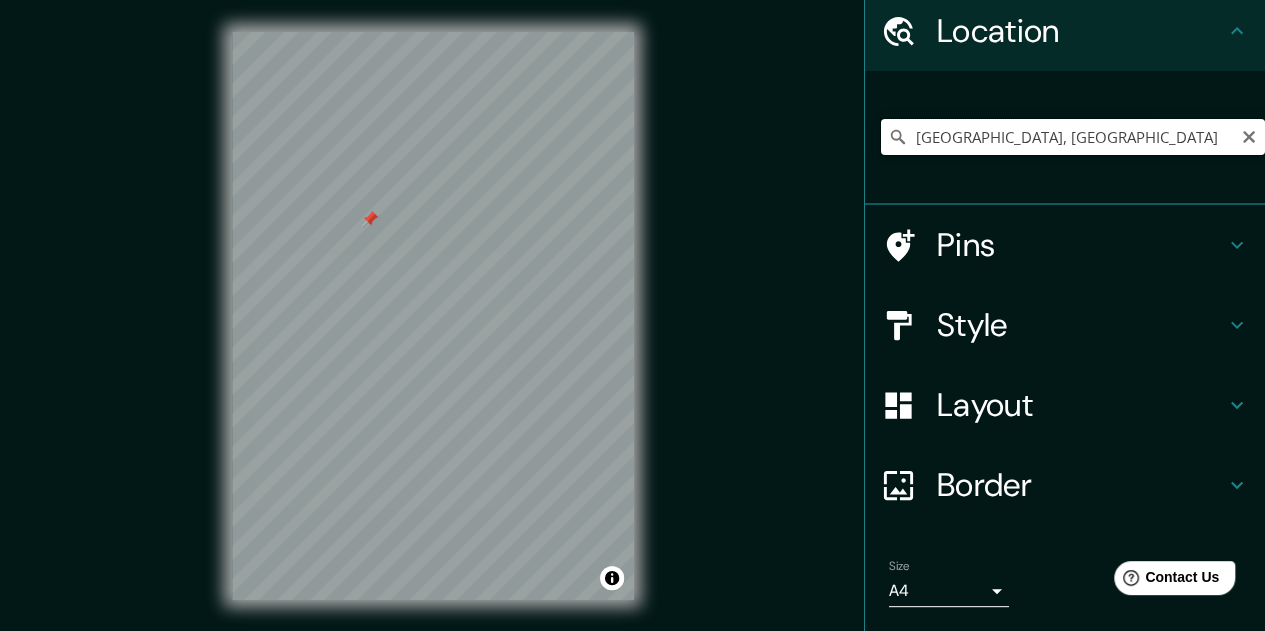 click on "[GEOGRAPHIC_DATA], [GEOGRAPHIC_DATA]" at bounding box center [1073, 137] 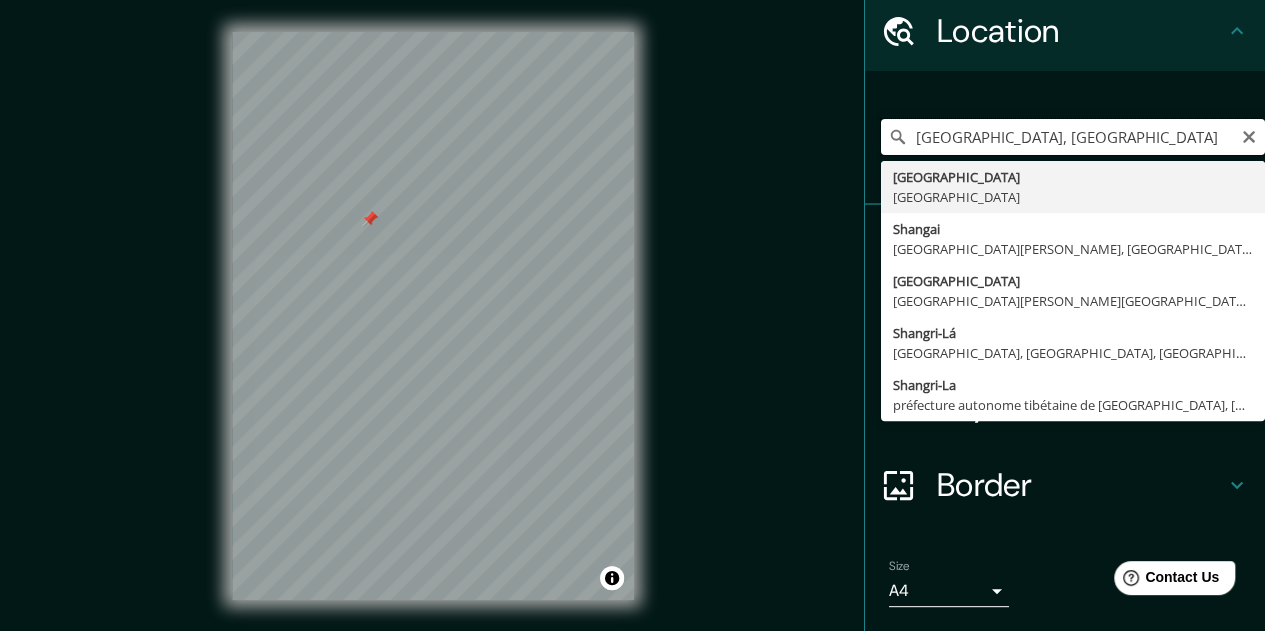 click on "[GEOGRAPHIC_DATA], [GEOGRAPHIC_DATA]" at bounding box center [1073, 137] 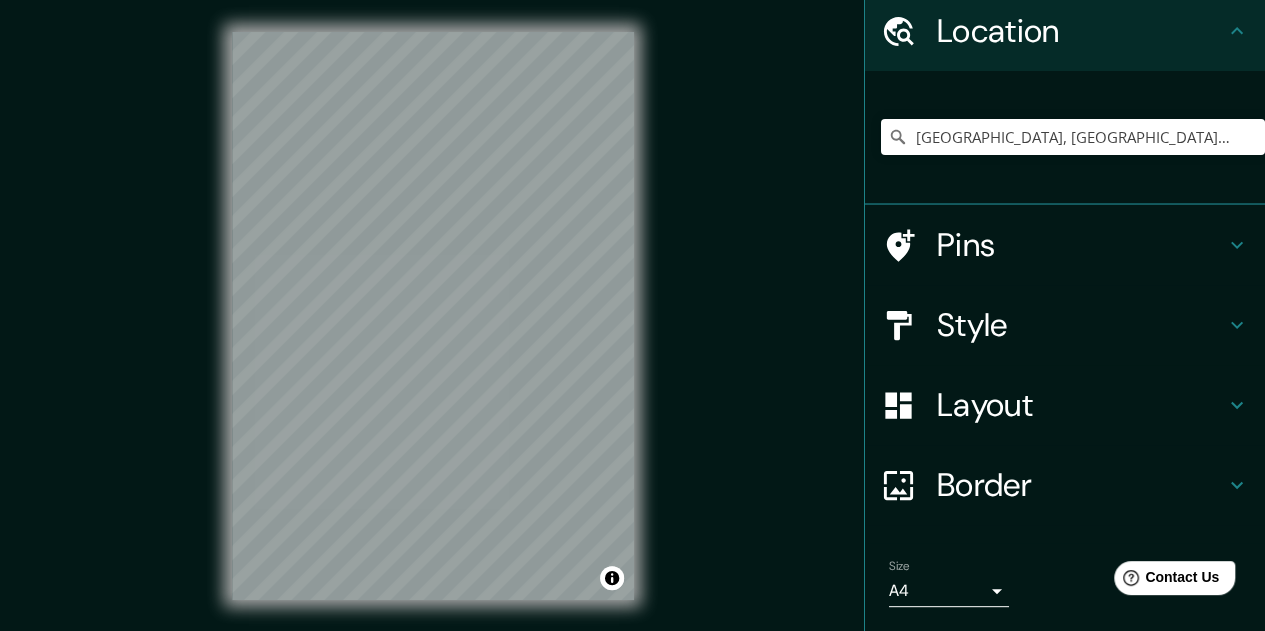 click on "Pins" at bounding box center (1081, 245) 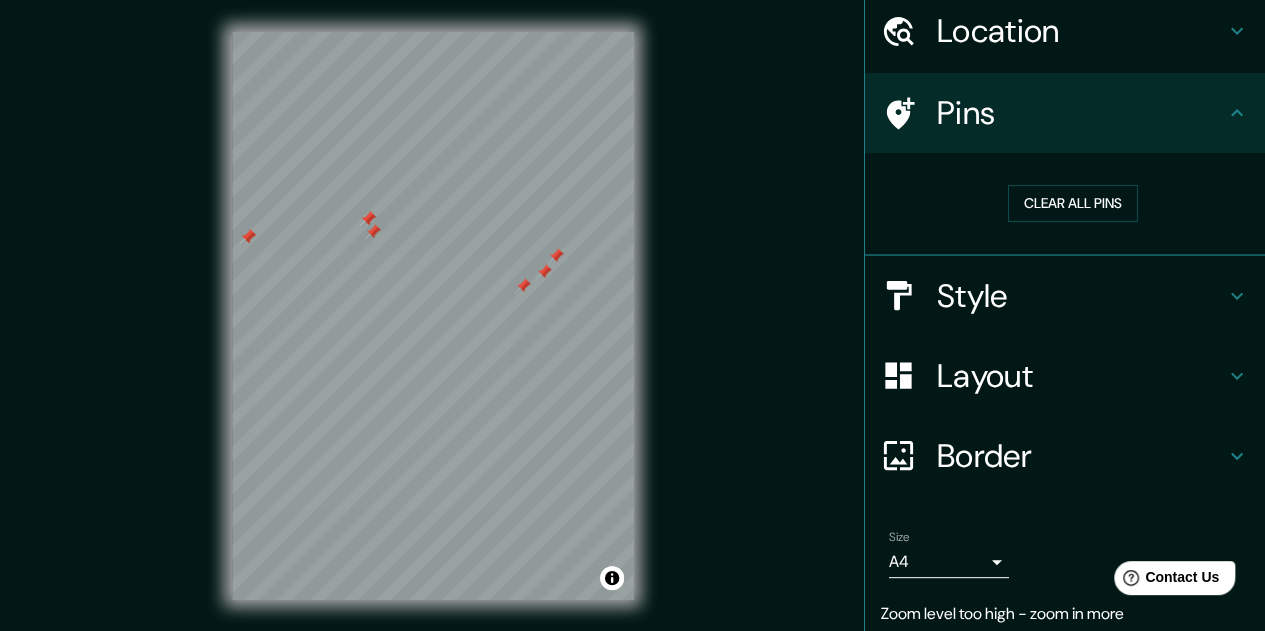 click on "Location" at bounding box center [1081, 31] 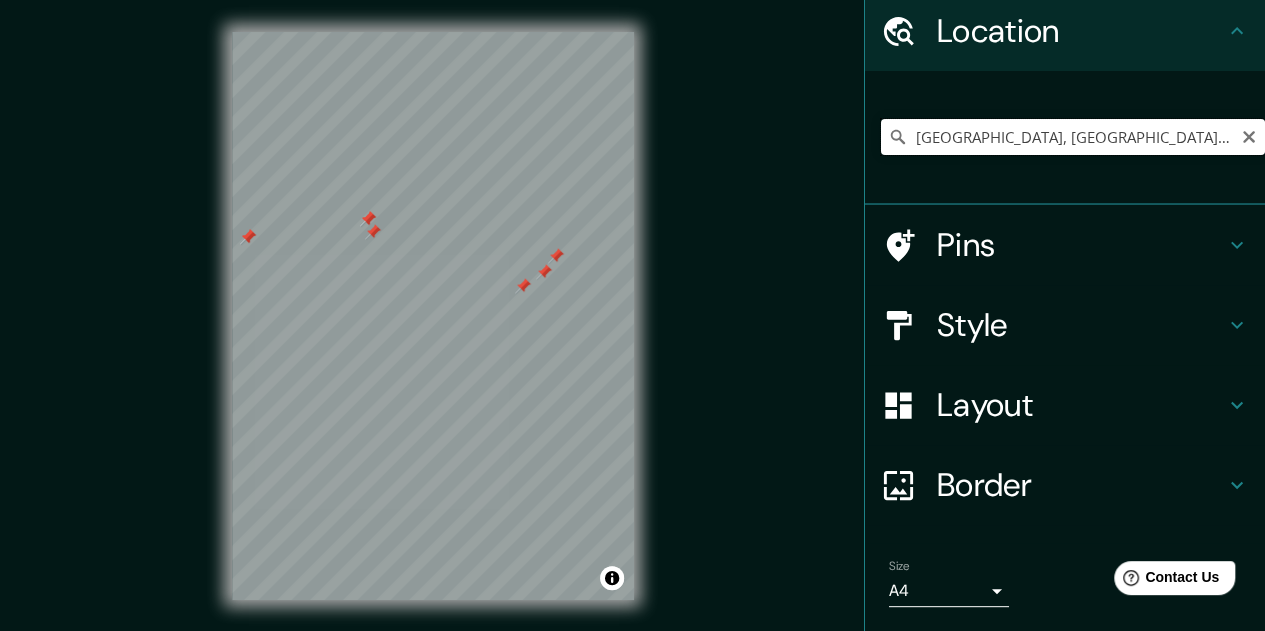 click on "[GEOGRAPHIC_DATA], [GEOGRAPHIC_DATA], [DEMOGRAPHIC_DATA]" at bounding box center (1073, 137) 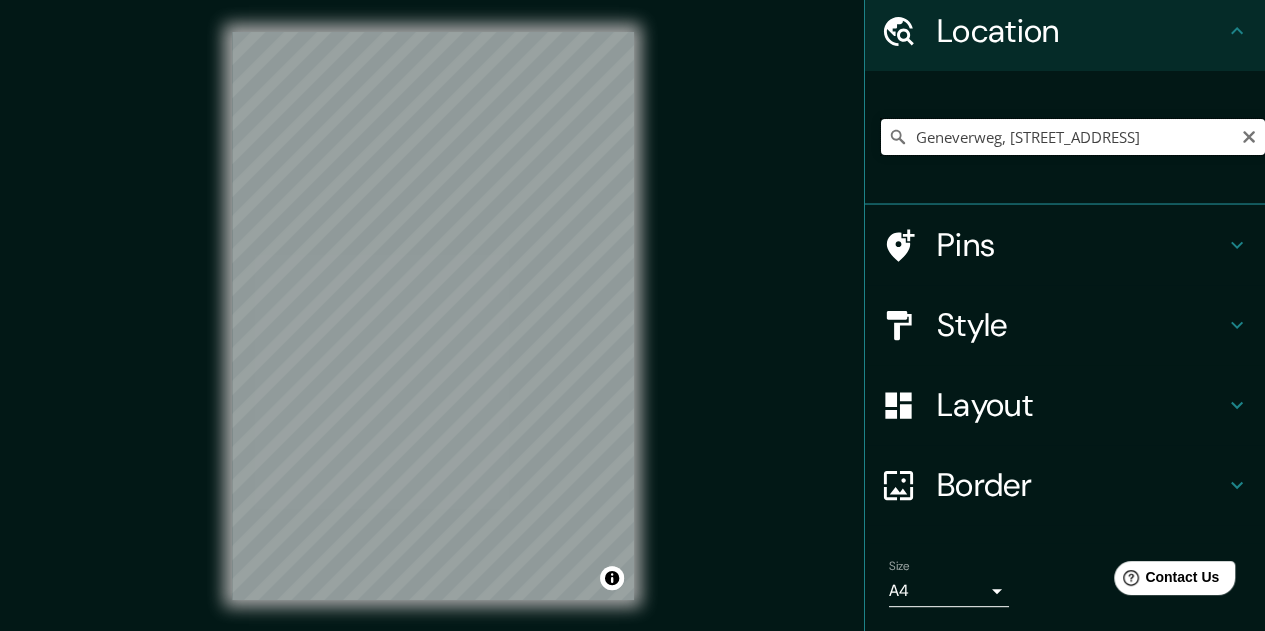 click on "Geneverweg, [STREET_ADDRESS]" at bounding box center (1073, 137) 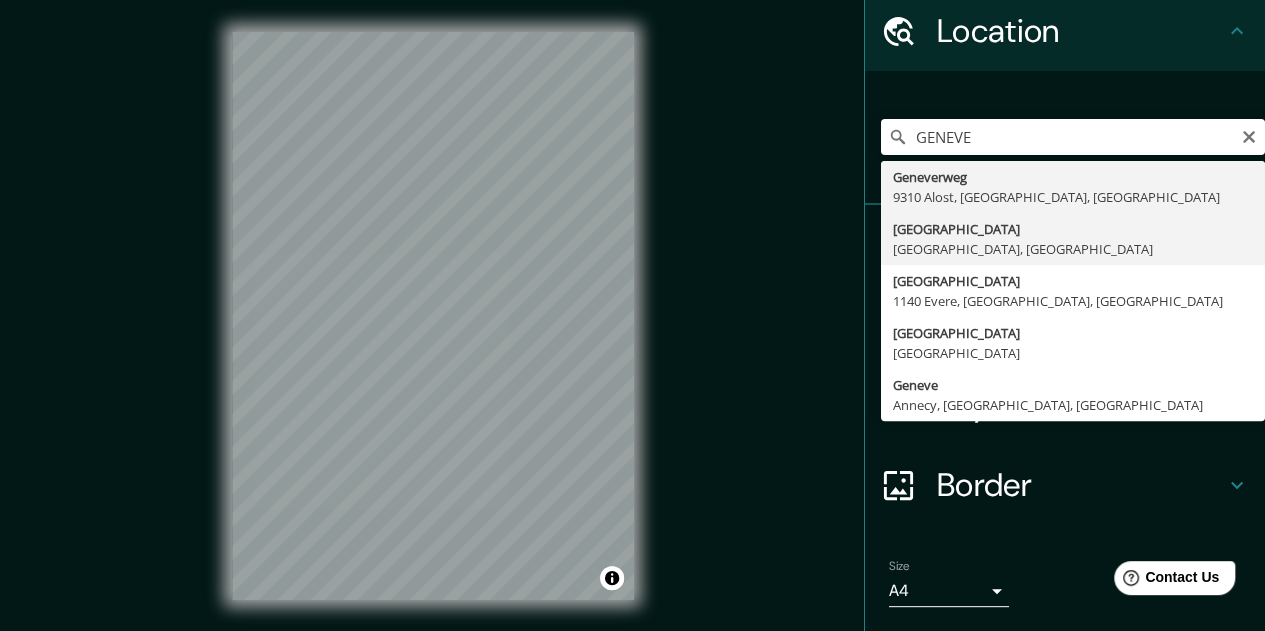 type on "[GEOGRAPHIC_DATA], [GEOGRAPHIC_DATA], [GEOGRAPHIC_DATA]" 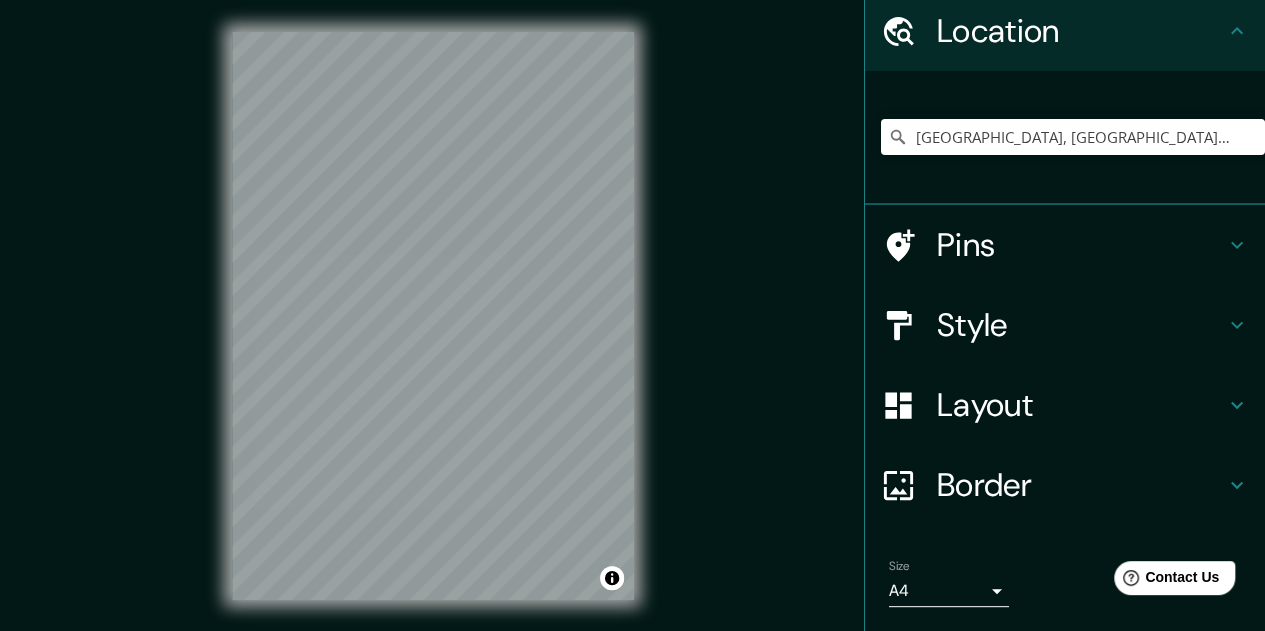 click on "Pins" at bounding box center (1081, 245) 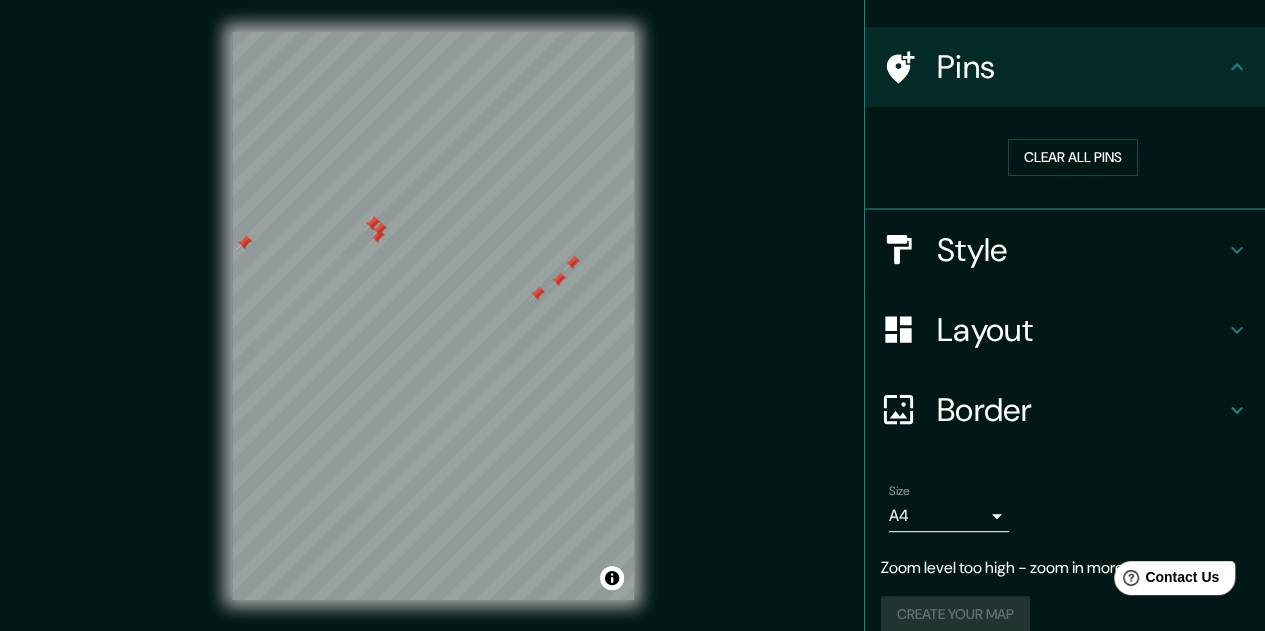 scroll, scrollTop: 142, scrollLeft: 0, axis: vertical 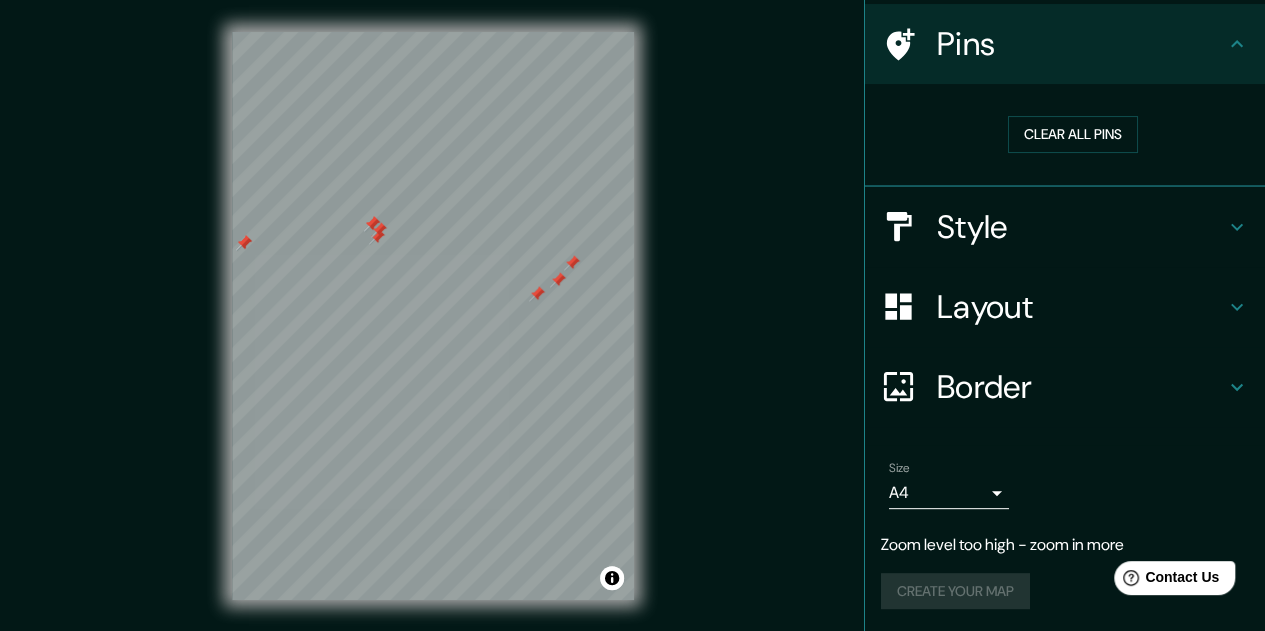 click on "[PERSON_NAME] Location [GEOGRAPHIC_DATA], [GEOGRAPHIC_DATA], [GEOGRAPHIC_DATA] Pins Clear all pins Style Layout Border Choose a border.  Hint : you can make layers of the frame opaque to create some cool effects. None Simple Transparent Fancy Size A4 single Zoom level too high - zoom in more Create your map © Mapbox   © OpenStreetMap   Improve this map Any problems, suggestions, or concerns please email    [EMAIL_ADDRESS][PERSON_NAME][DOMAIN_NAME] . . ." at bounding box center [632, 315] 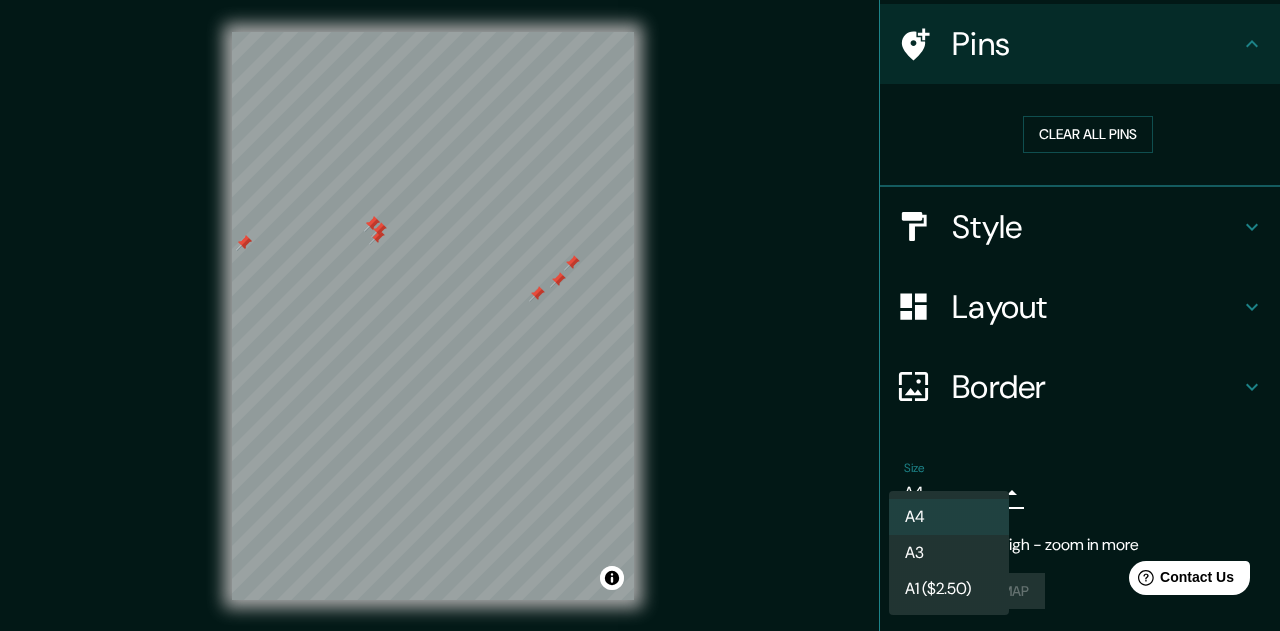 click on "A3" at bounding box center (949, 553) 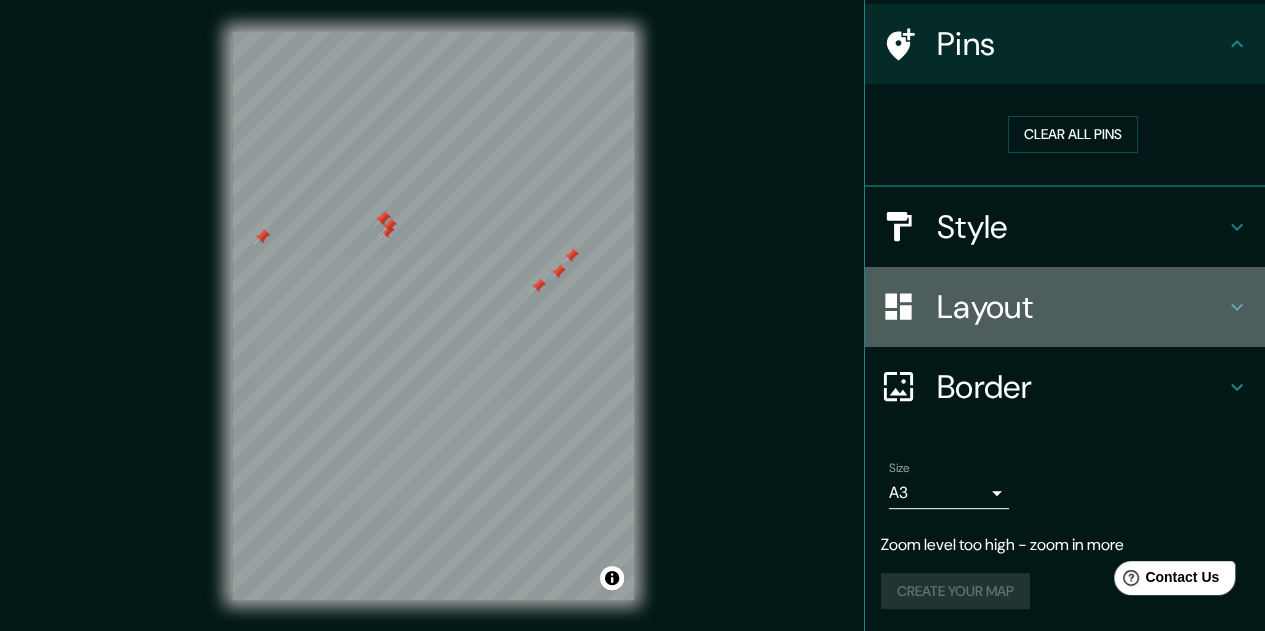 click on "Layout" at bounding box center (1081, 307) 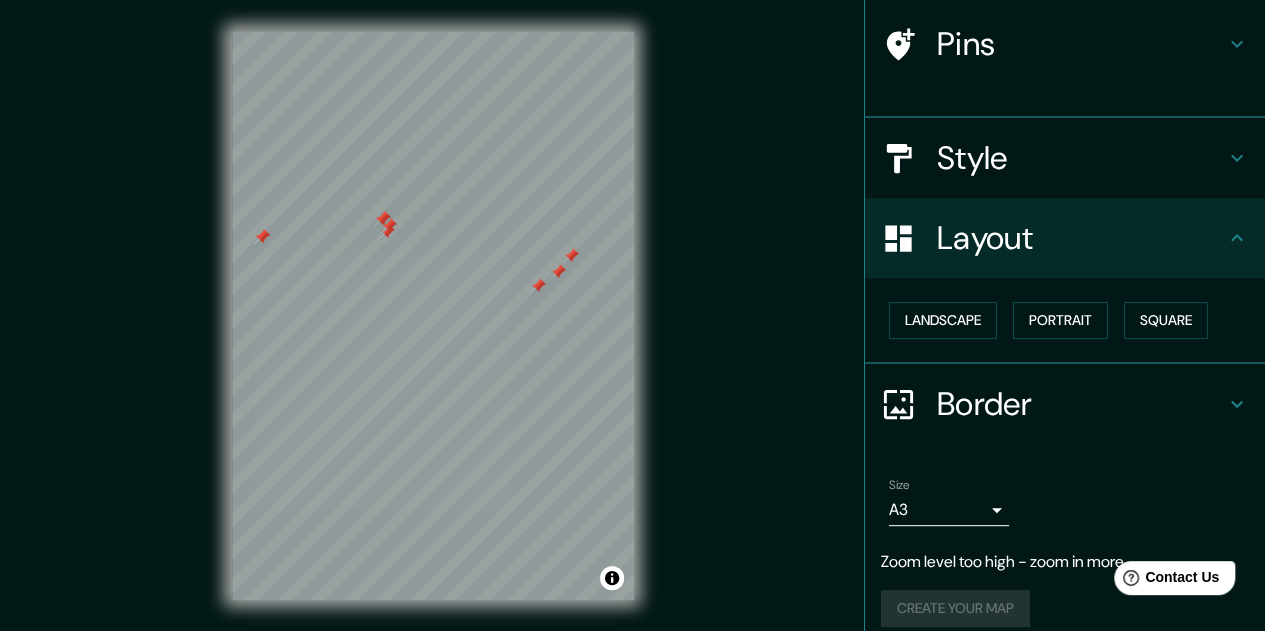 scroll, scrollTop: 126, scrollLeft: 0, axis: vertical 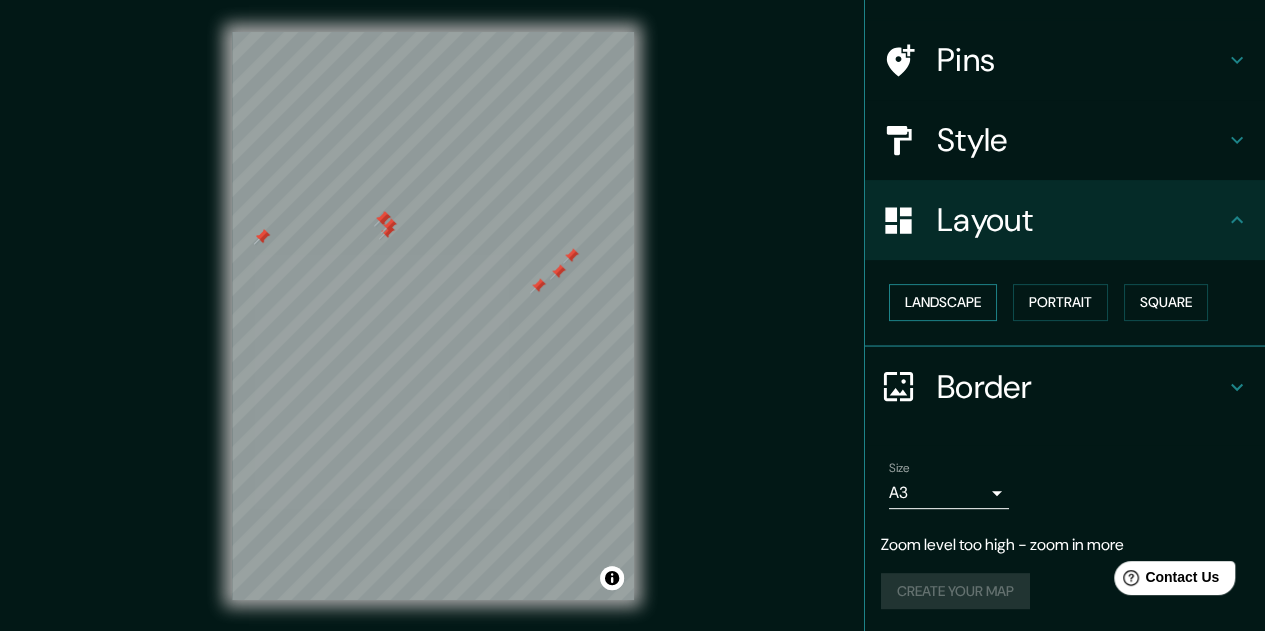 click on "Landscape" at bounding box center (943, 302) 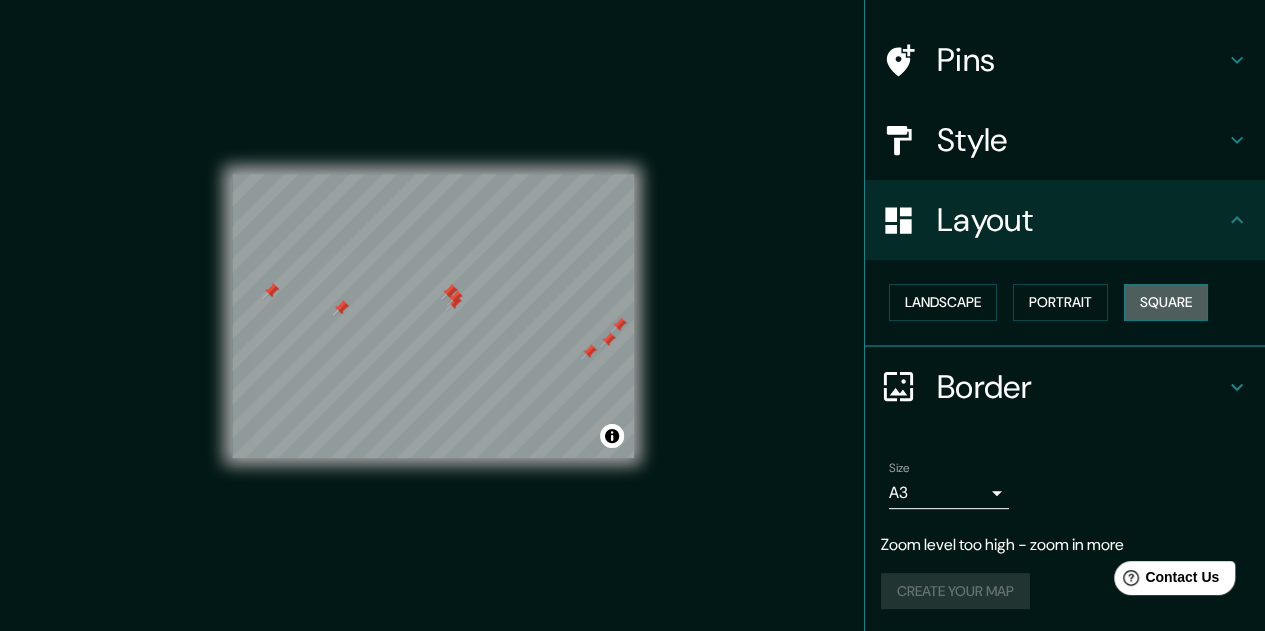 click on "Square" at bounding box center [1166, 302] 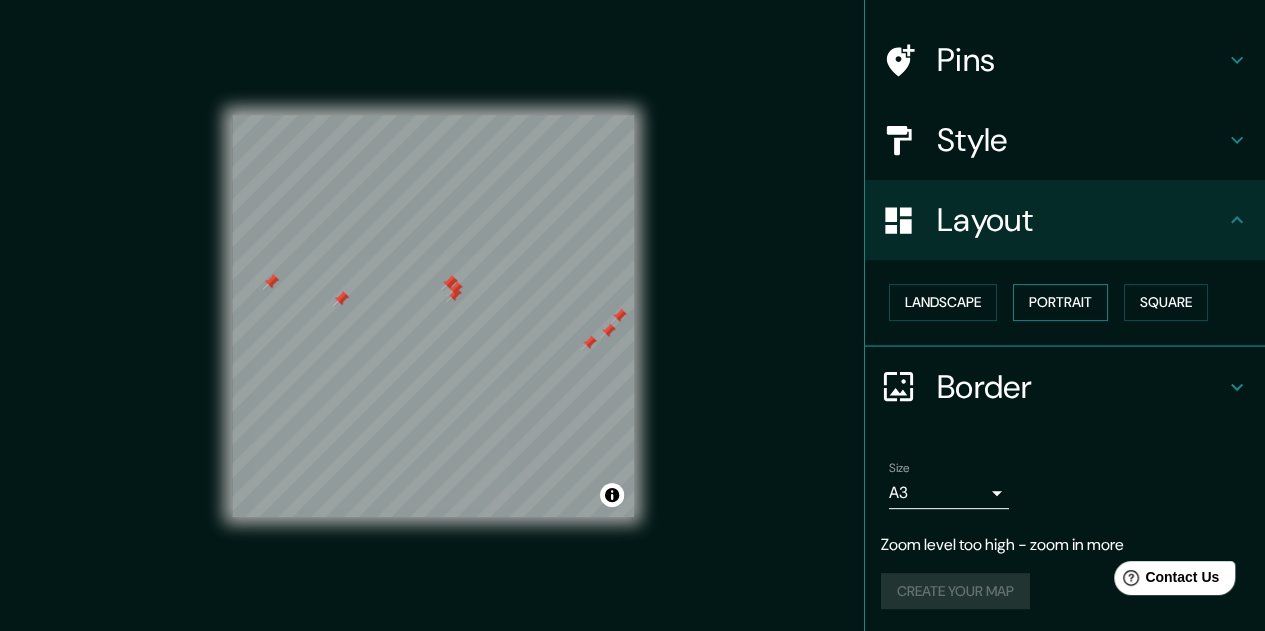click on "Portrait" at bounding box center [1060, 302] 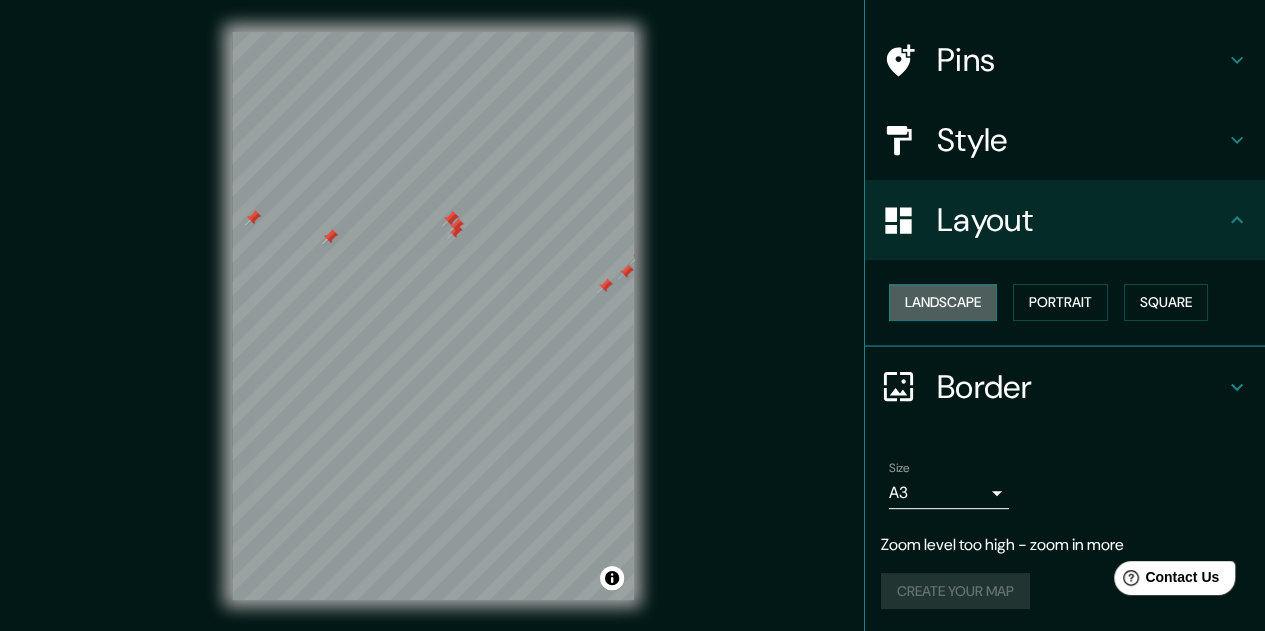 click on "Landscape" at bounding box center (943, 302) 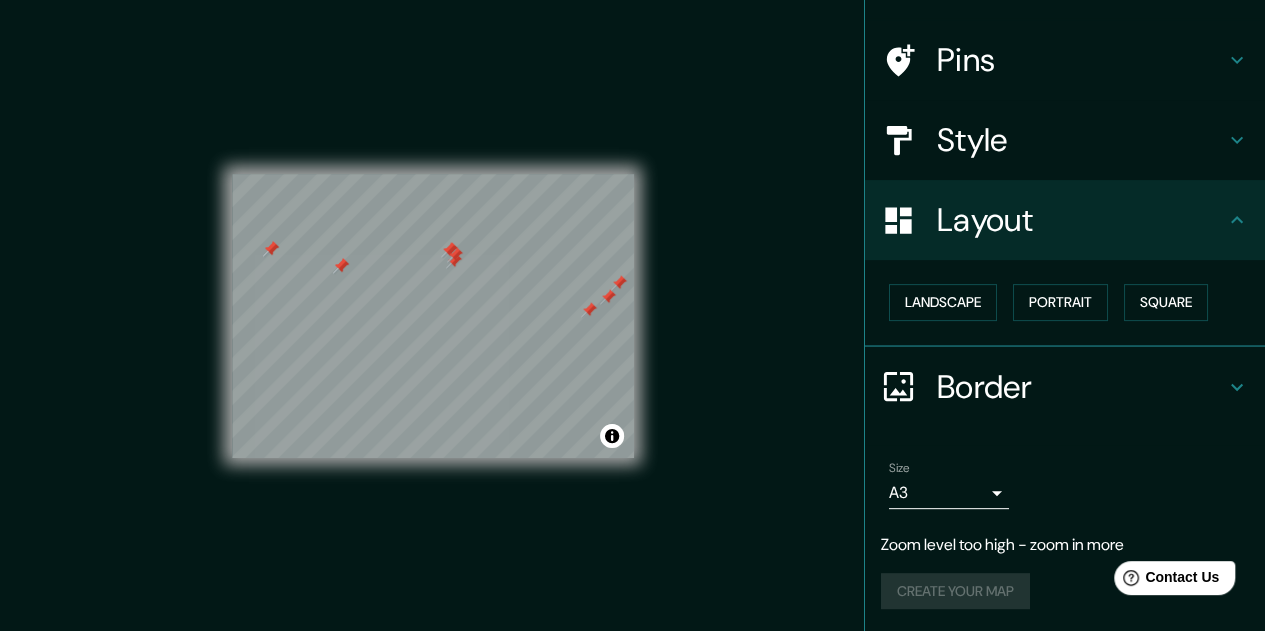 click on "[PERSON_NAME] Location [GEOGRAPHIC_DATA], [GEOGRAPHIC_DATA], [GEOGRAPHIC_DATA] Pins Style Layout Landscape Portrait Square Border Choose a border.  Hint : you can make layers of the frame opaque to create some cool effects. None Simple Transparent Fancy Size A3 a4 Zoom level too high - zoom in more Create your map © Mapbox   © OpenStreetMap   Improve this map Any problems, suggestions, or concerns please email    [EMAIL_ADDRESS][PERSON_NAME][DOMAIN_NAME] . . ." at bounding box center (632, 315) 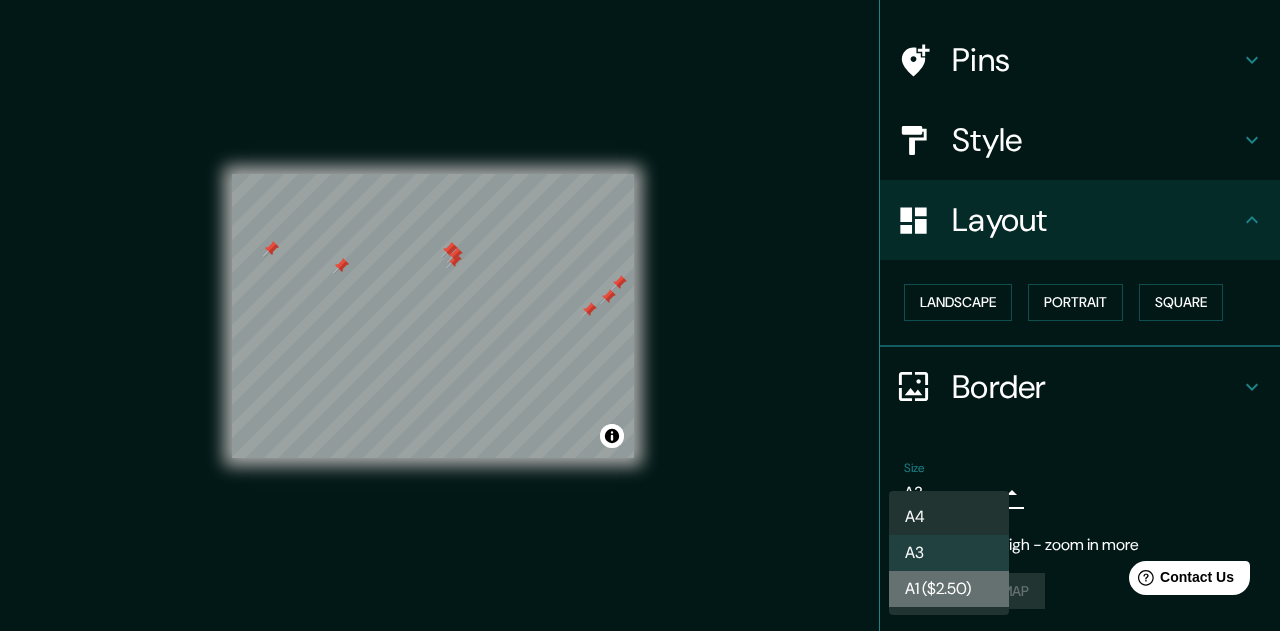 click on "A1 ($2.50)" at bounding box center (949, 589) 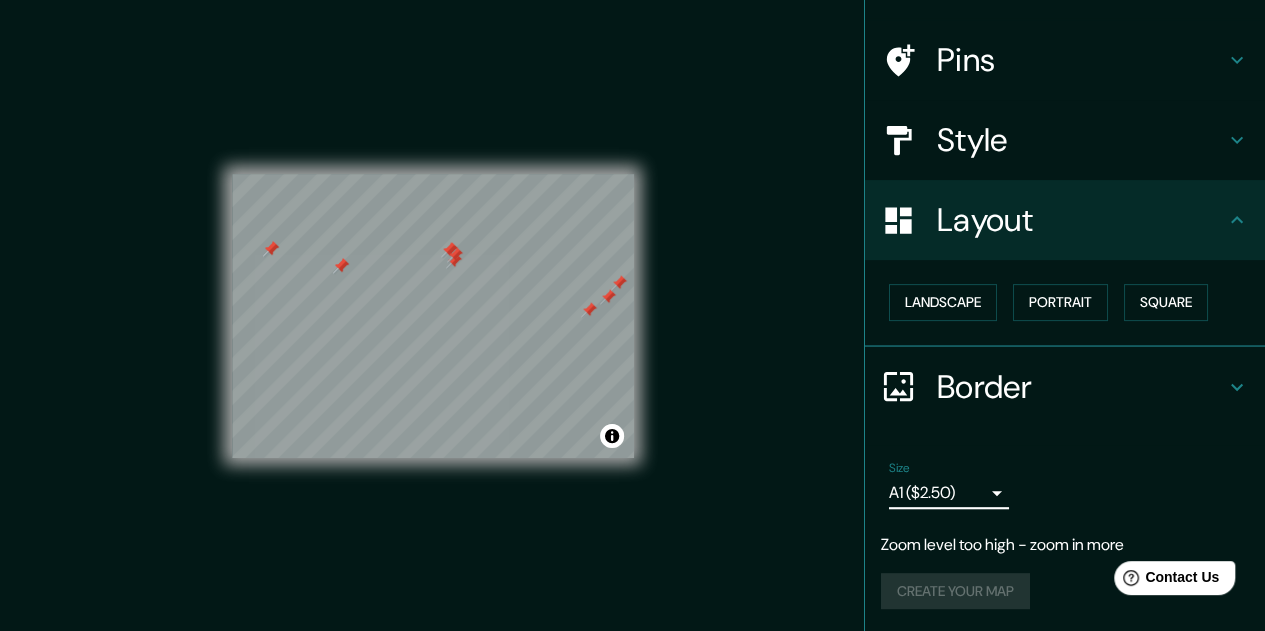 click on "[PERSON_NAME] Location [GEOGRAPHIC_DATA], [GEOGRAPHIC_DATA], [GEOGRAPHIC_DATA] Pins Style Layout Landscape Portrait Square Border Choose a border.  Hint : you can make layers of the frame opaque to create some cool effects. None Simple Transparent Fancy Size A1 ($2.50) a3 Zoom level too high - zoom in more Create your map © Mapbox   © OpenStreetMap   Improve this map Any problems, suggestions, or concerns please email    [EMAIL_ADDRESS][PERSON_NAME][DOMAIN_NAME] . . ." at bounding box center (632, 315) 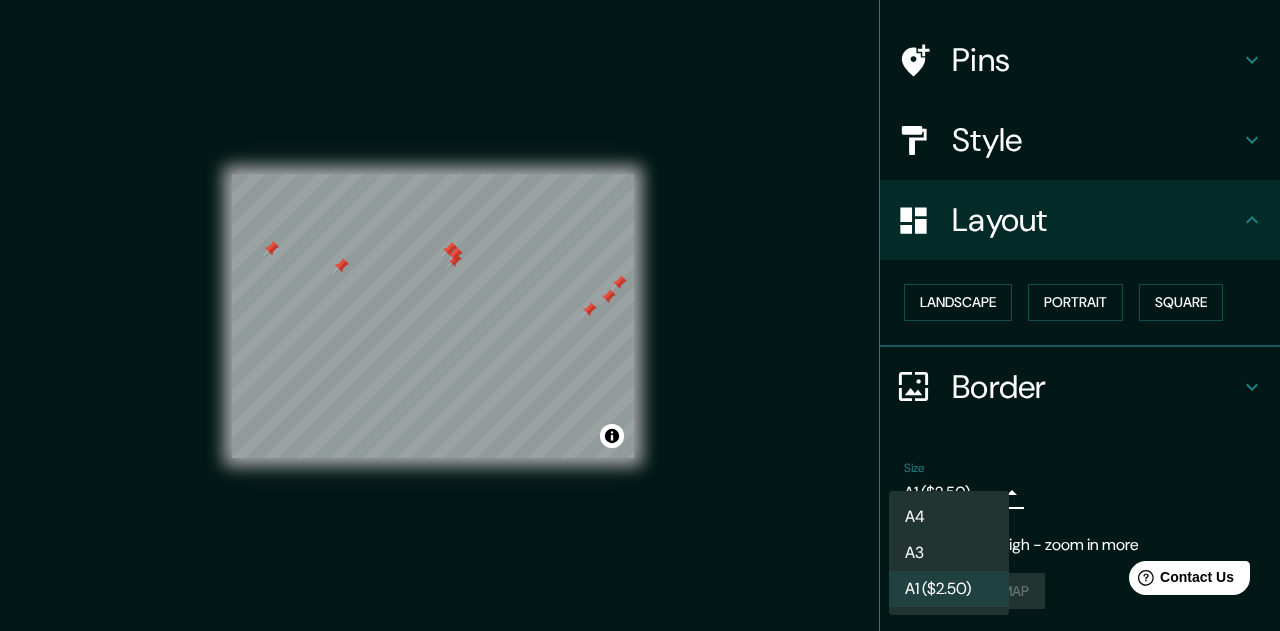 click on "A3" at bounding box center (949, 553) 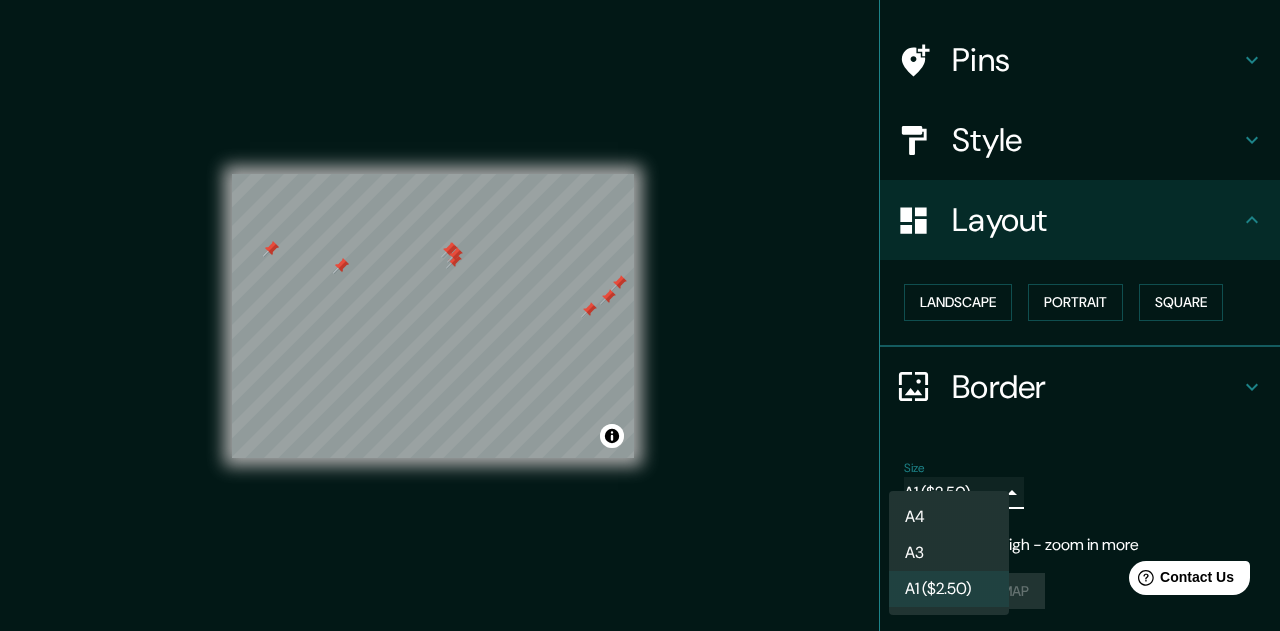 type on "a4" 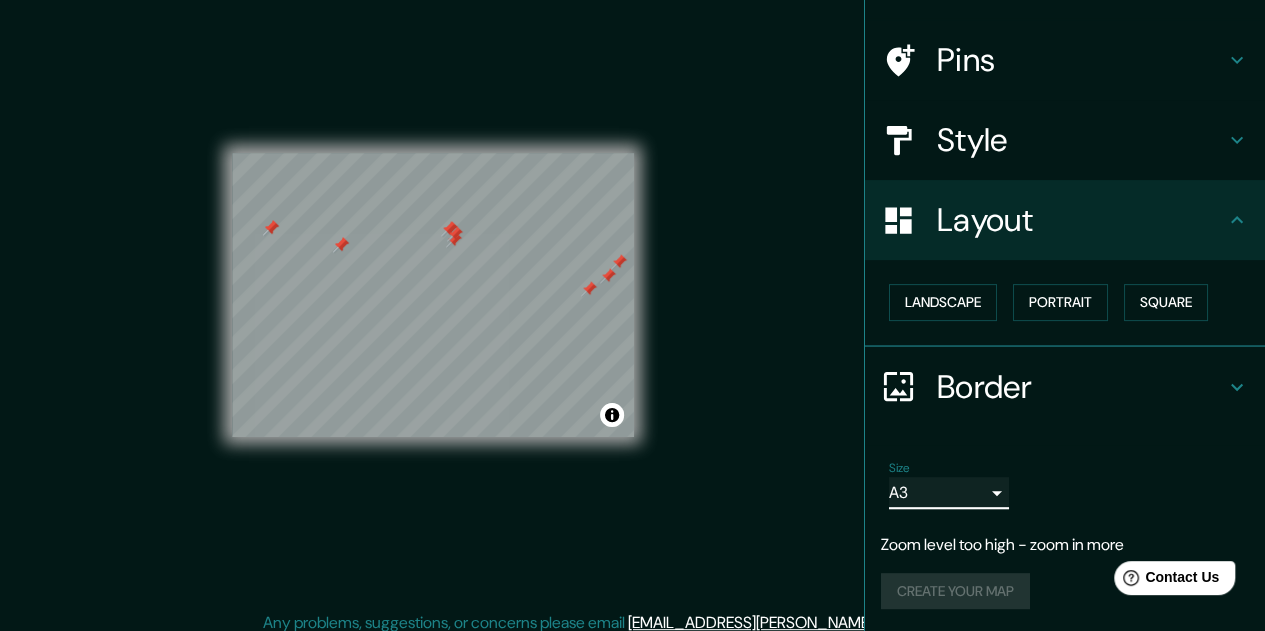 scroll, scrollTop: 32, scrollLeft: 0, axis: vertical 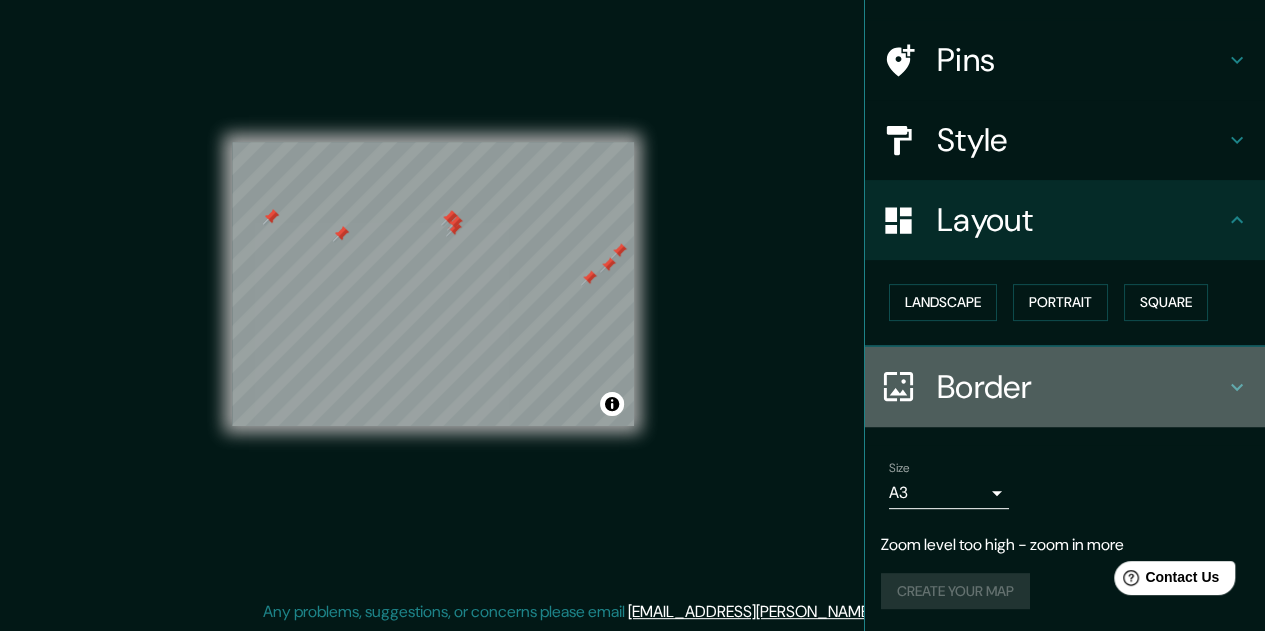 click on "Border" at bounding box center (1081, 387) 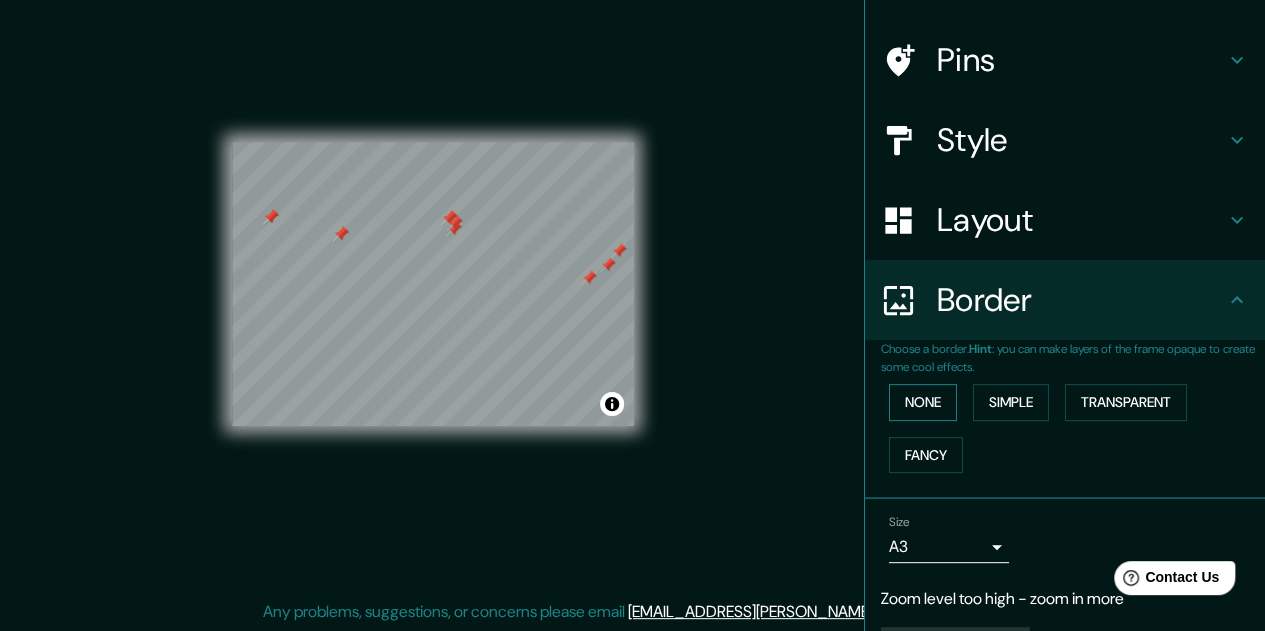 click on "None" at bounding box center (923, 402) 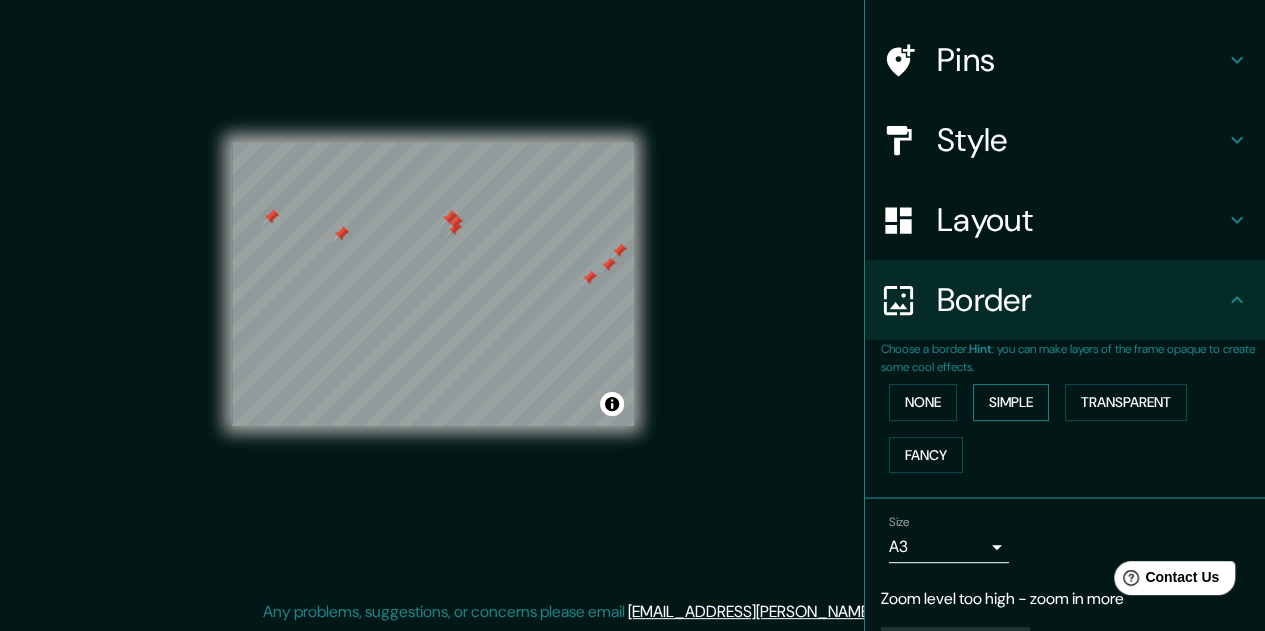 click on "Simple" at bounding box center [1011, 402] 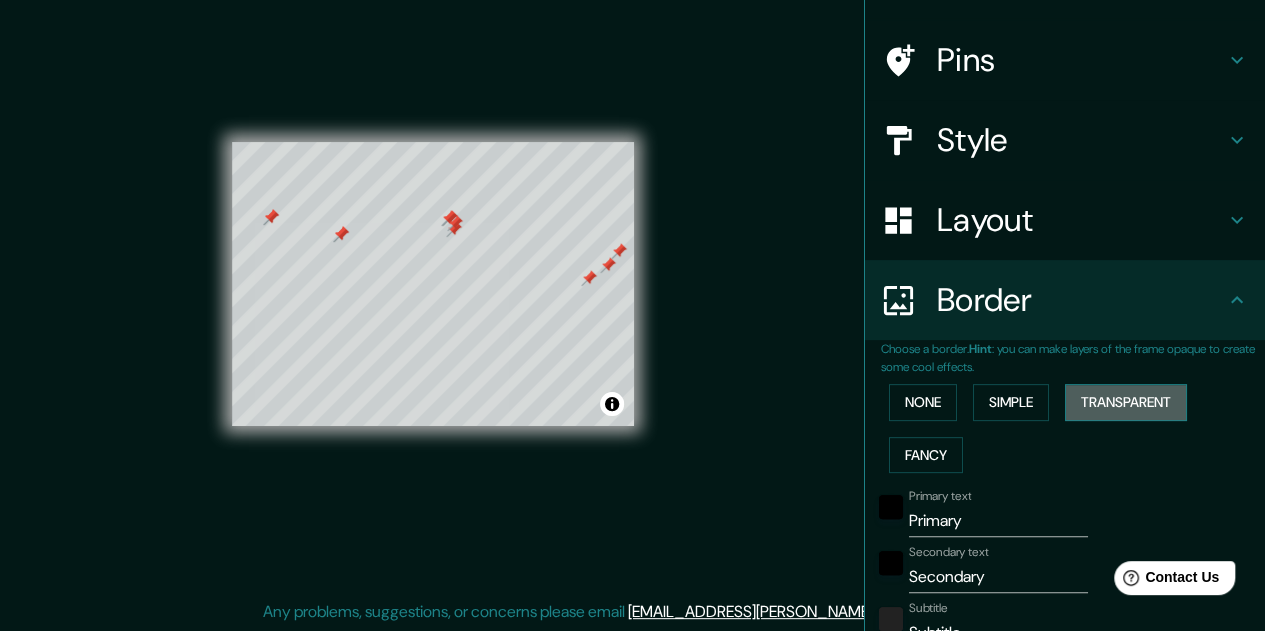 click on "Transparent" at bounding box center (1126, 402) 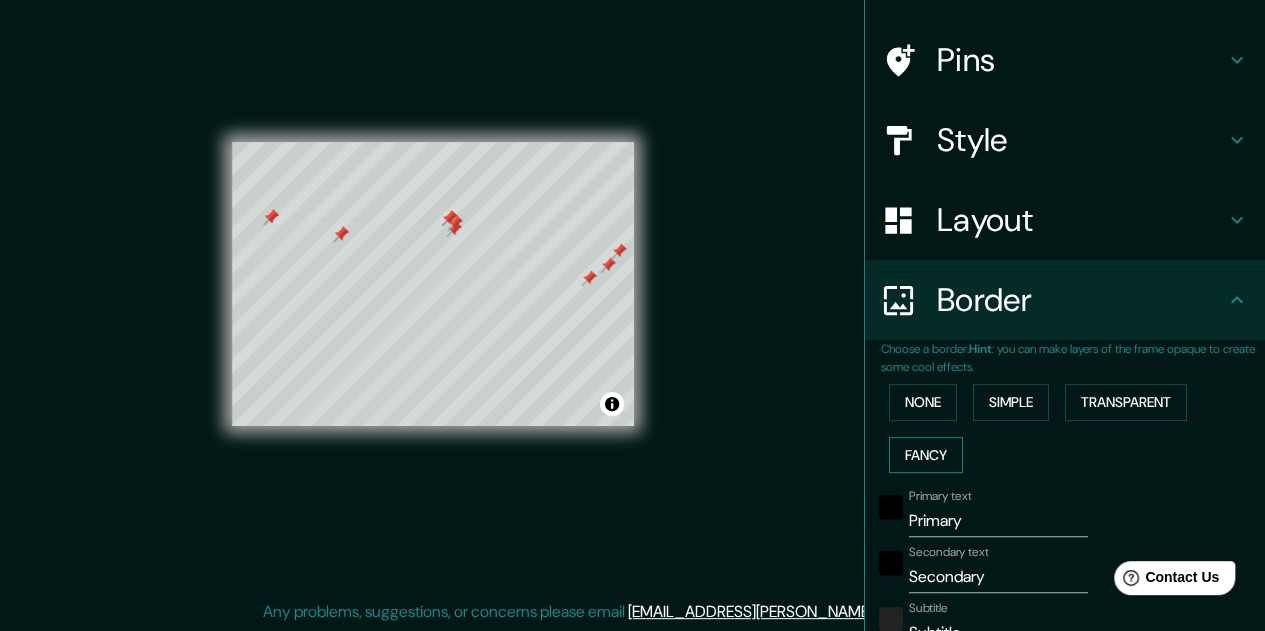 click on "Fancy" at bounding box center [926, 455] 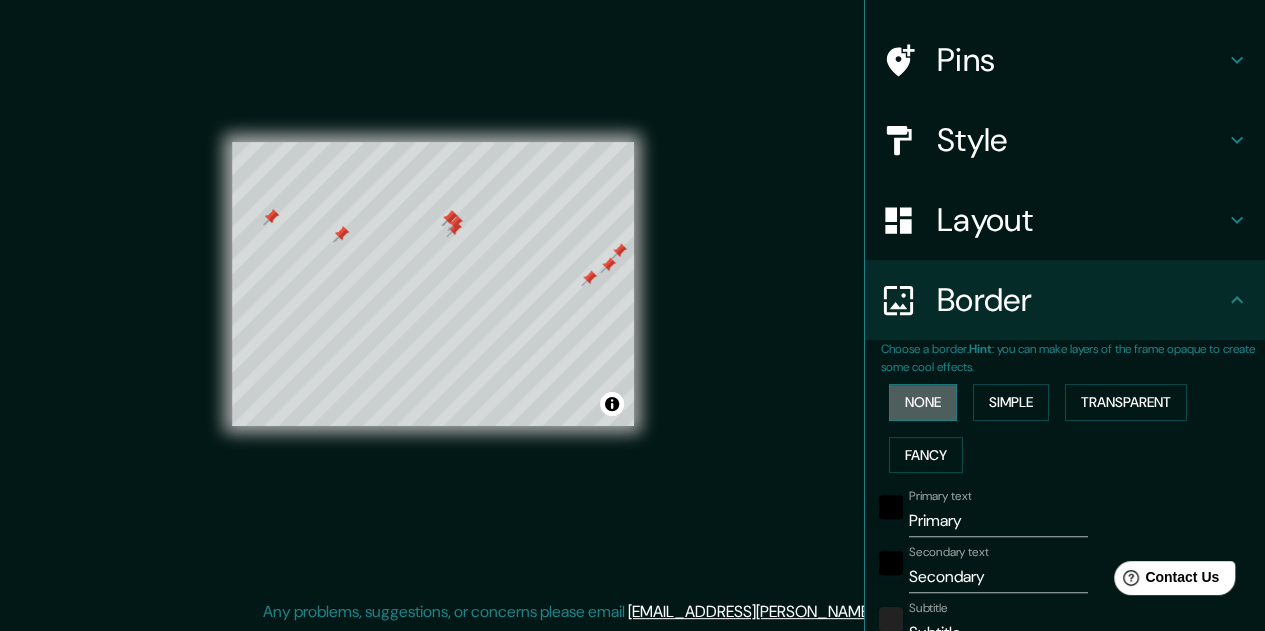 click on "None" at bounding box center (923, 402) 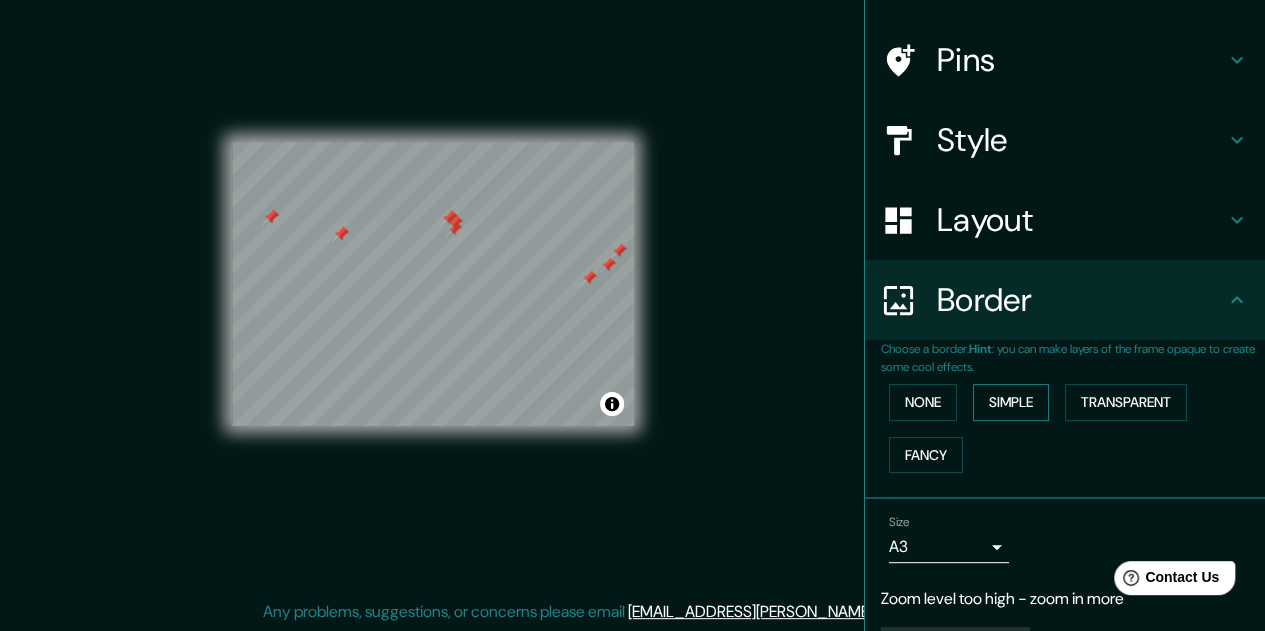 click on "Simple" at bounding box center [1011, 402] 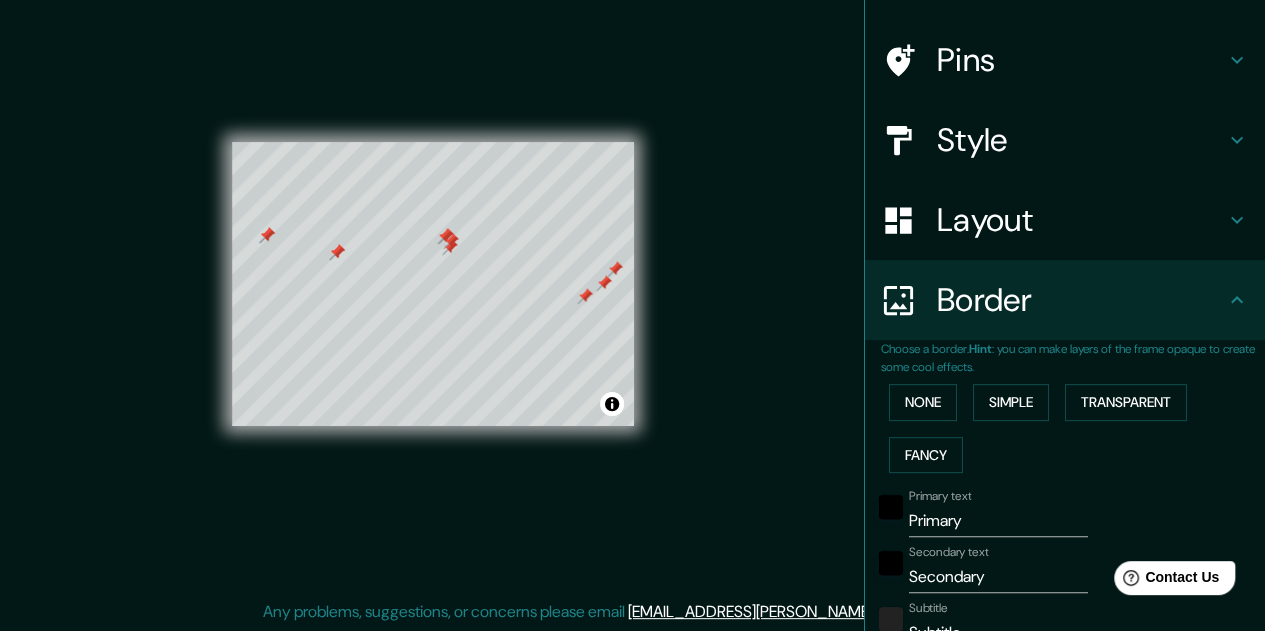drag, startPoint x: 315, startPoint y: 89, endPoint x: 328, endPoint y: 88, distance: 13.038404 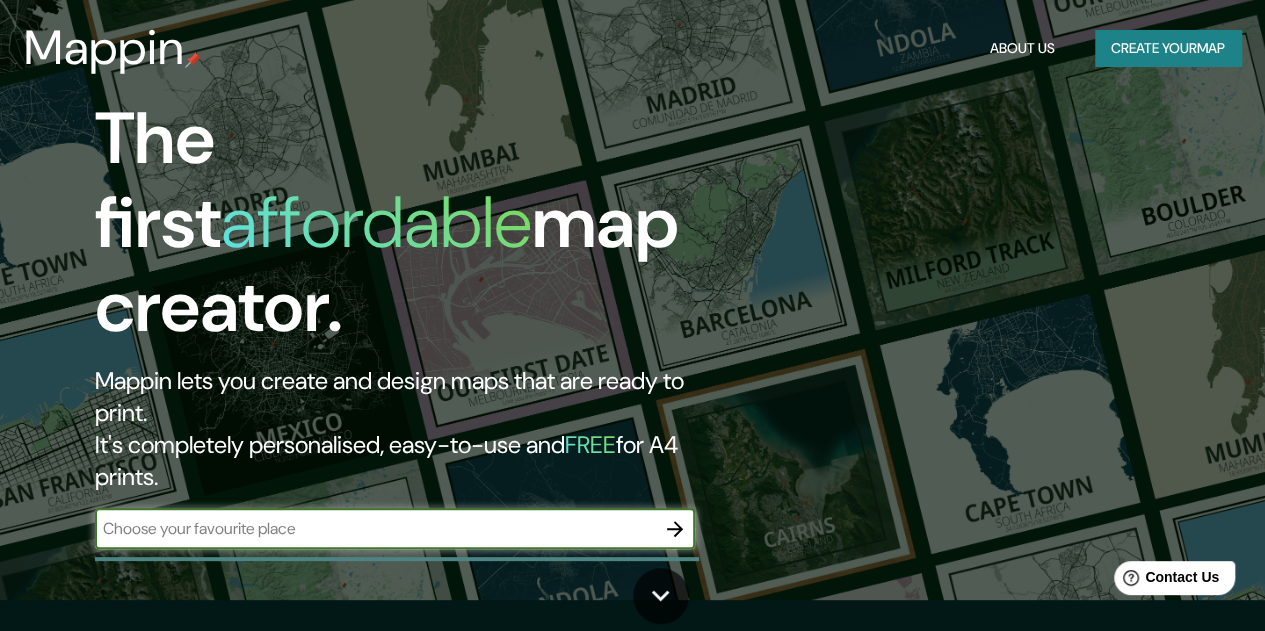 scroll, scrollTop: 0, scrollLeft: 0, axis: both 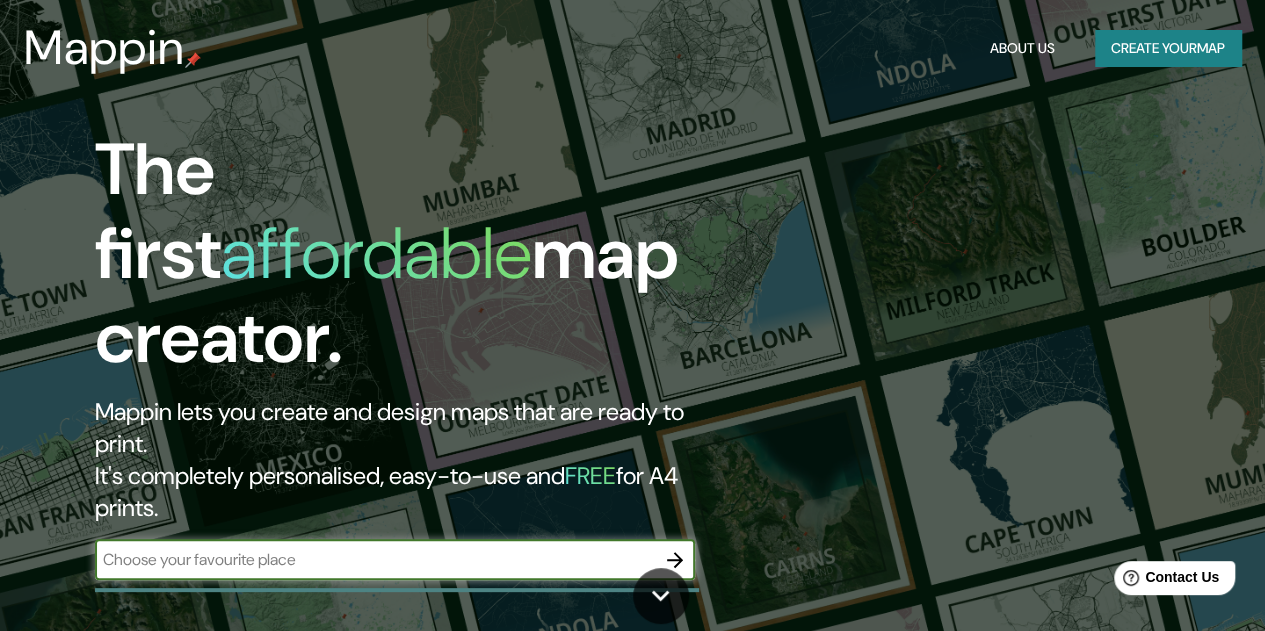 drag, startPoint x: 343, startPoint y: 186, endPoint x: 358, endPoint y: 183, distance: 15.297058 